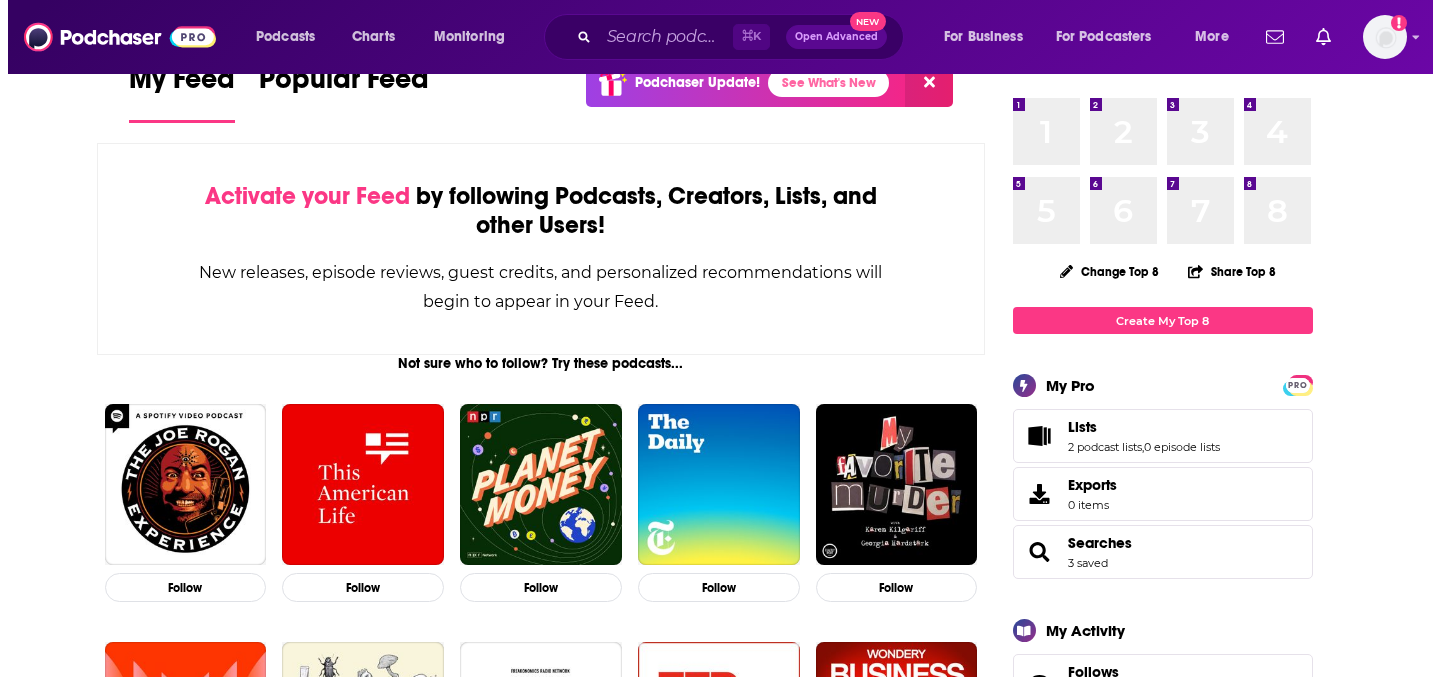 scroll, scrollTop: 0, scrollLeft: 0, axis: both 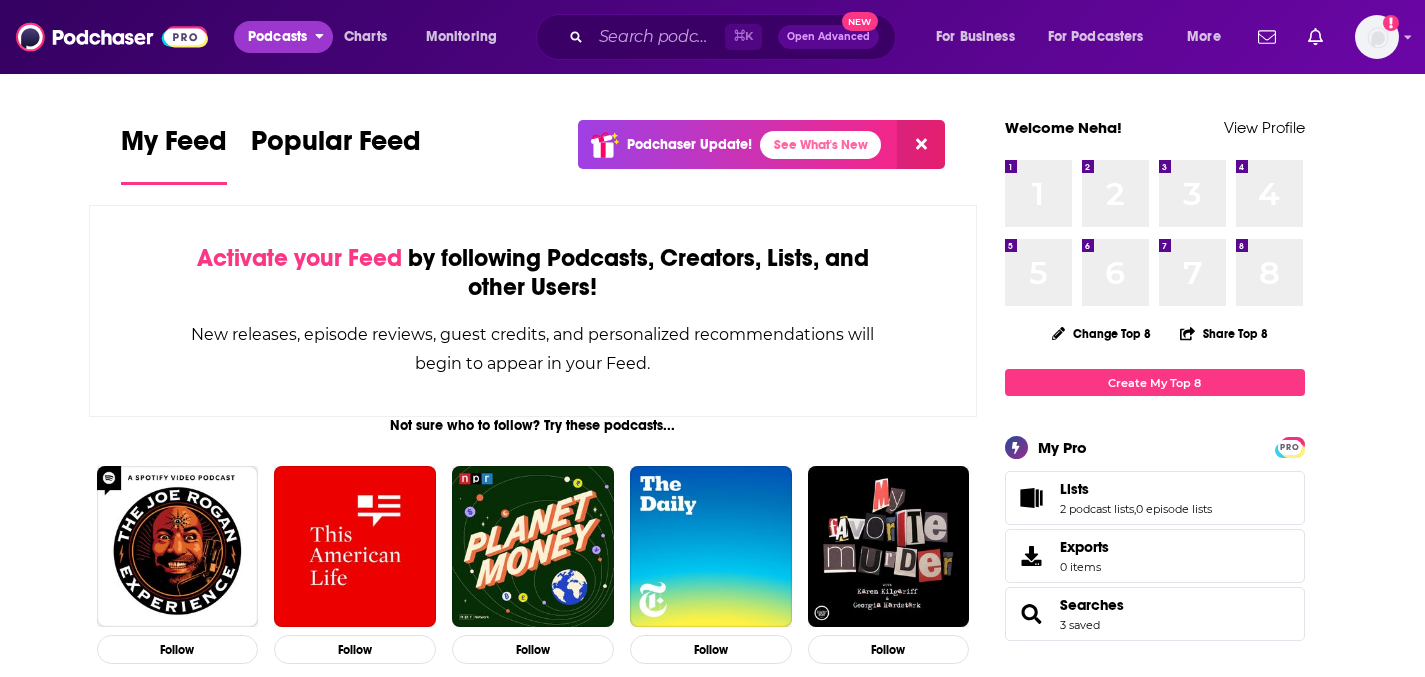 click on "Podcasts" at bounding box center [277, 37] 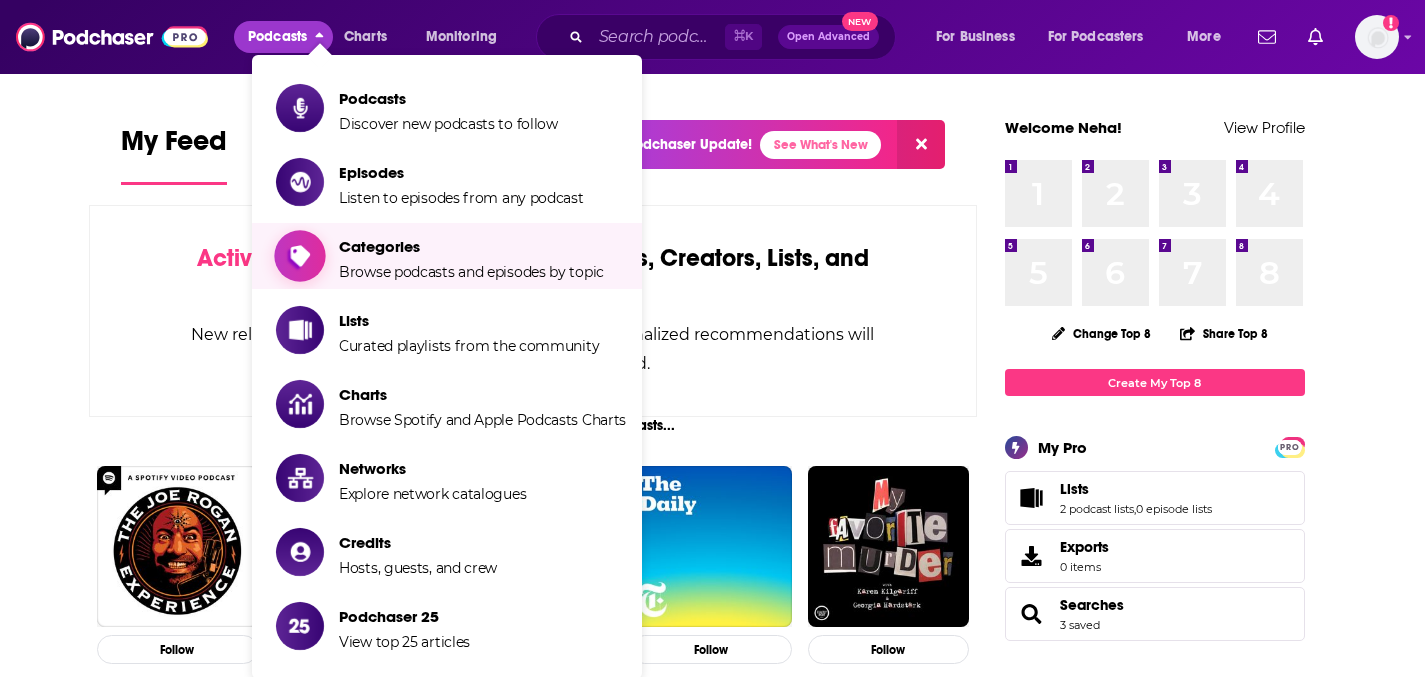 click on "Categories" at bounding box center (471, 246) 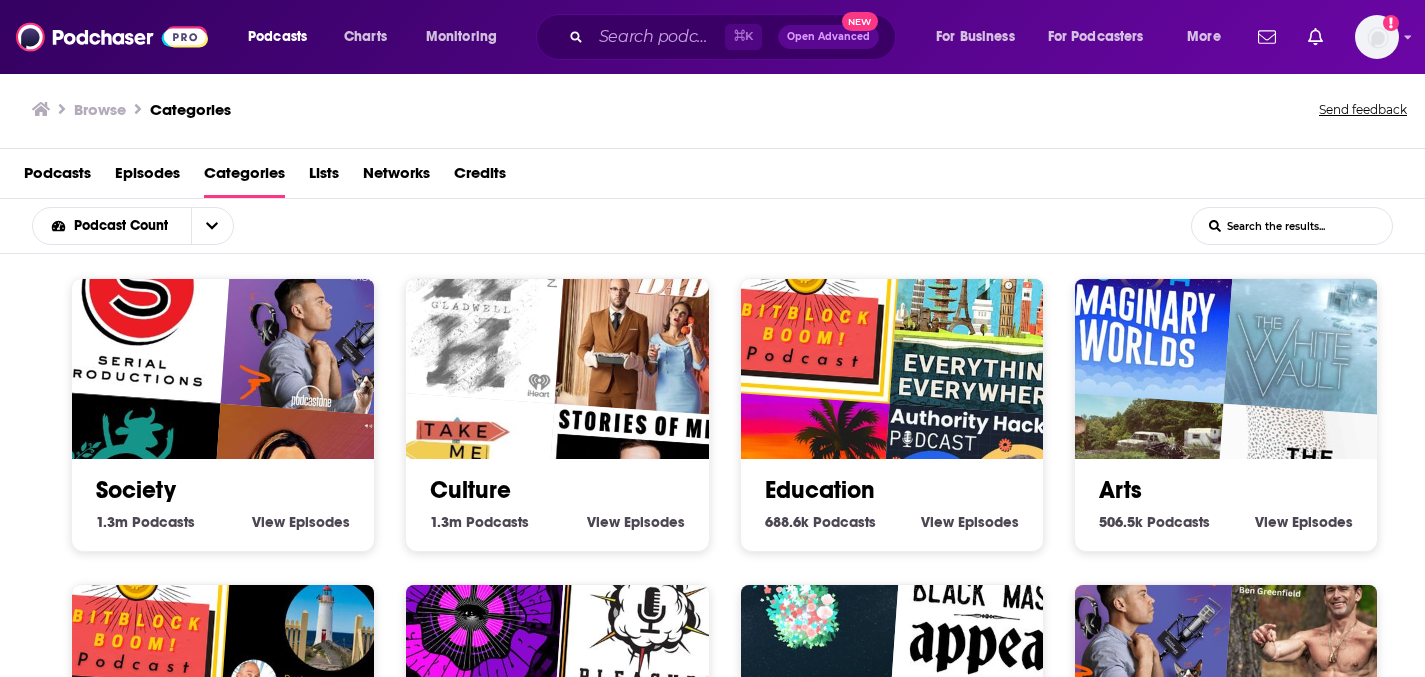click on "List Search Input" at bounding box center (1292, 226) 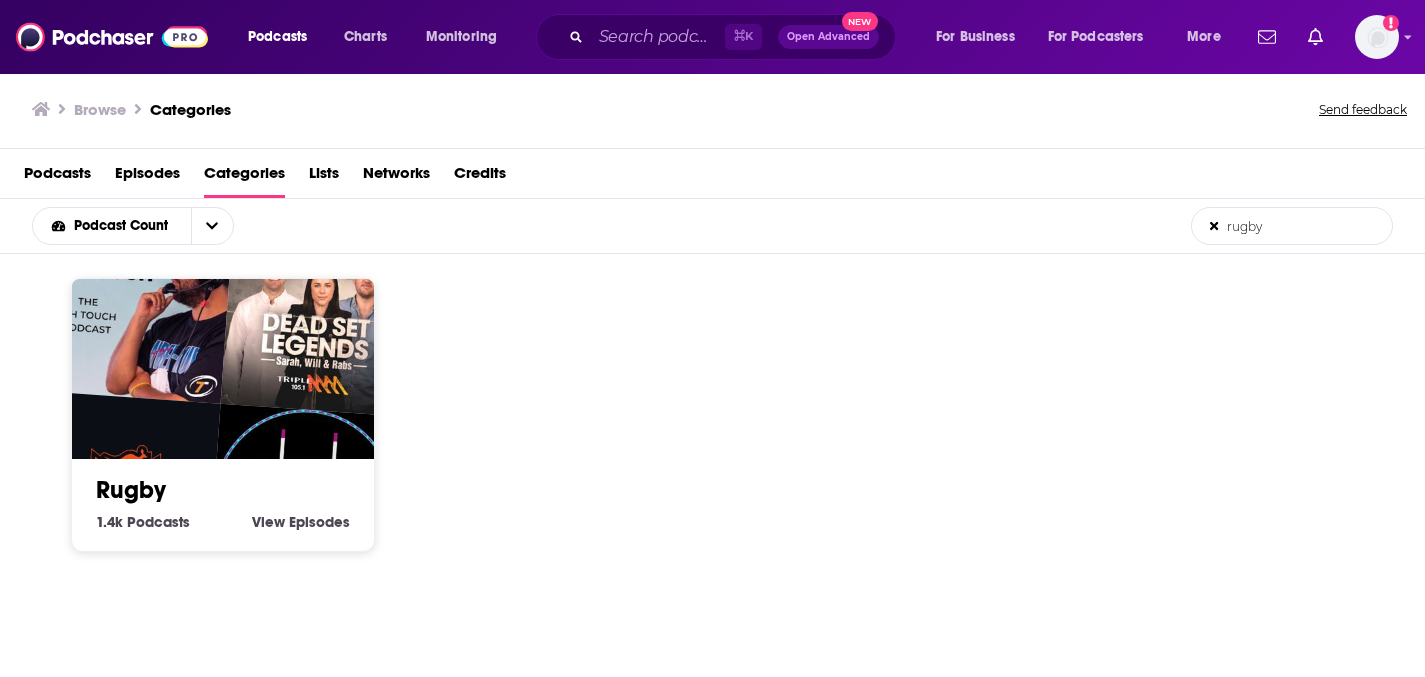 drag, startPoint x: 1291, startPoint y: 222, endPoint x: 1180, endPoint y: 203, distance: 112.61439 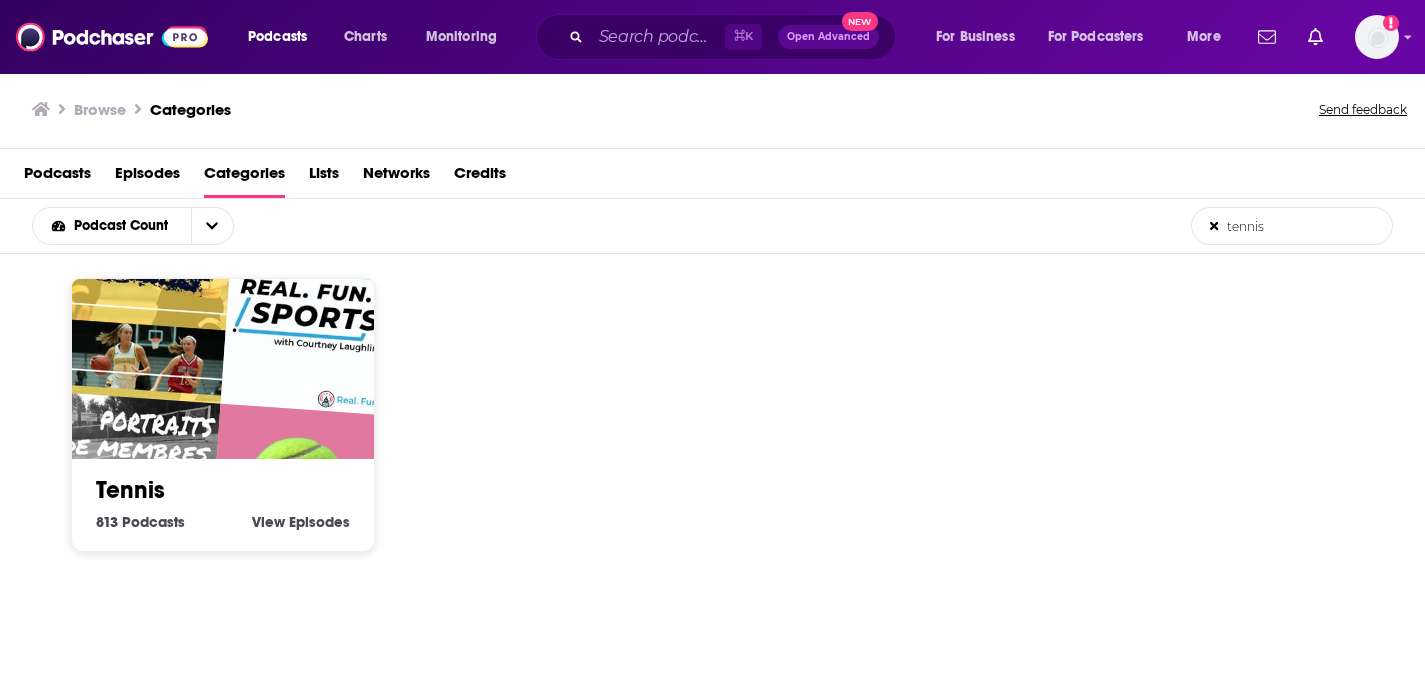 type on "tennis" 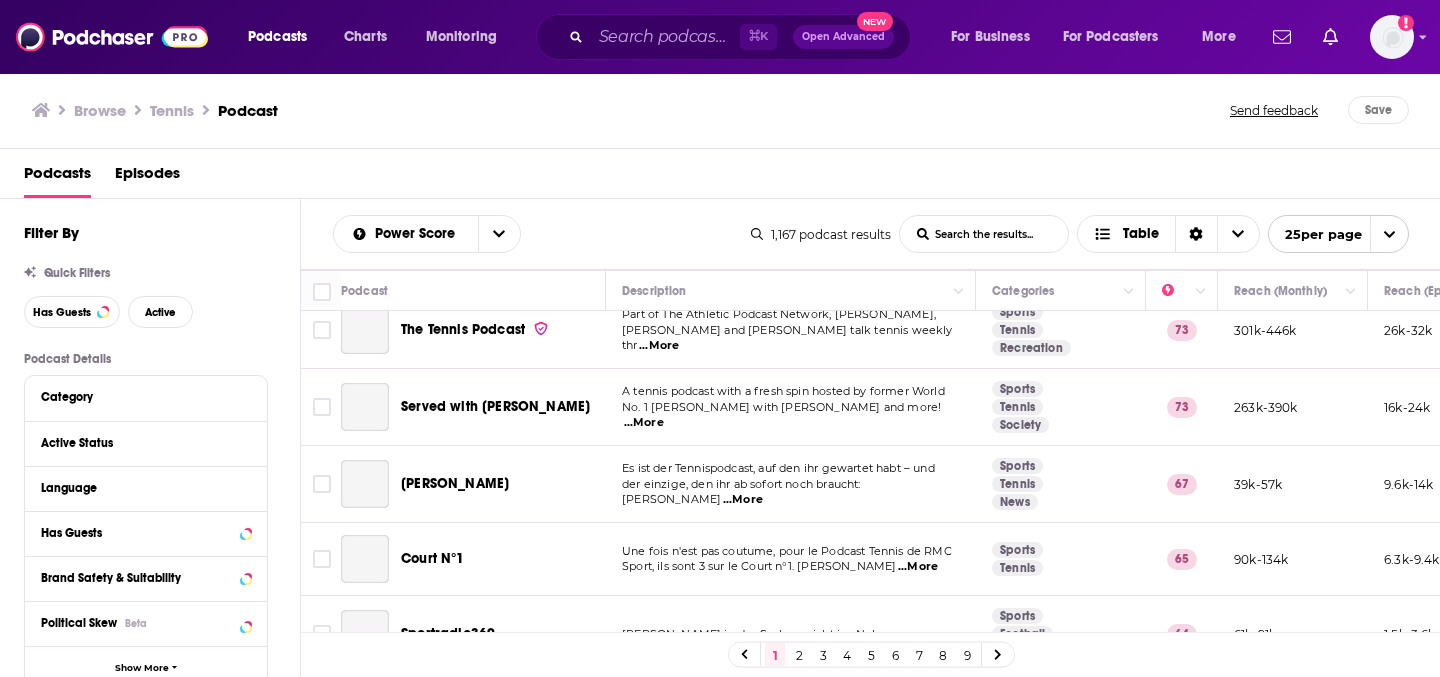 scroll, scrollTop: 0, scrollLeft: 0, axis: both 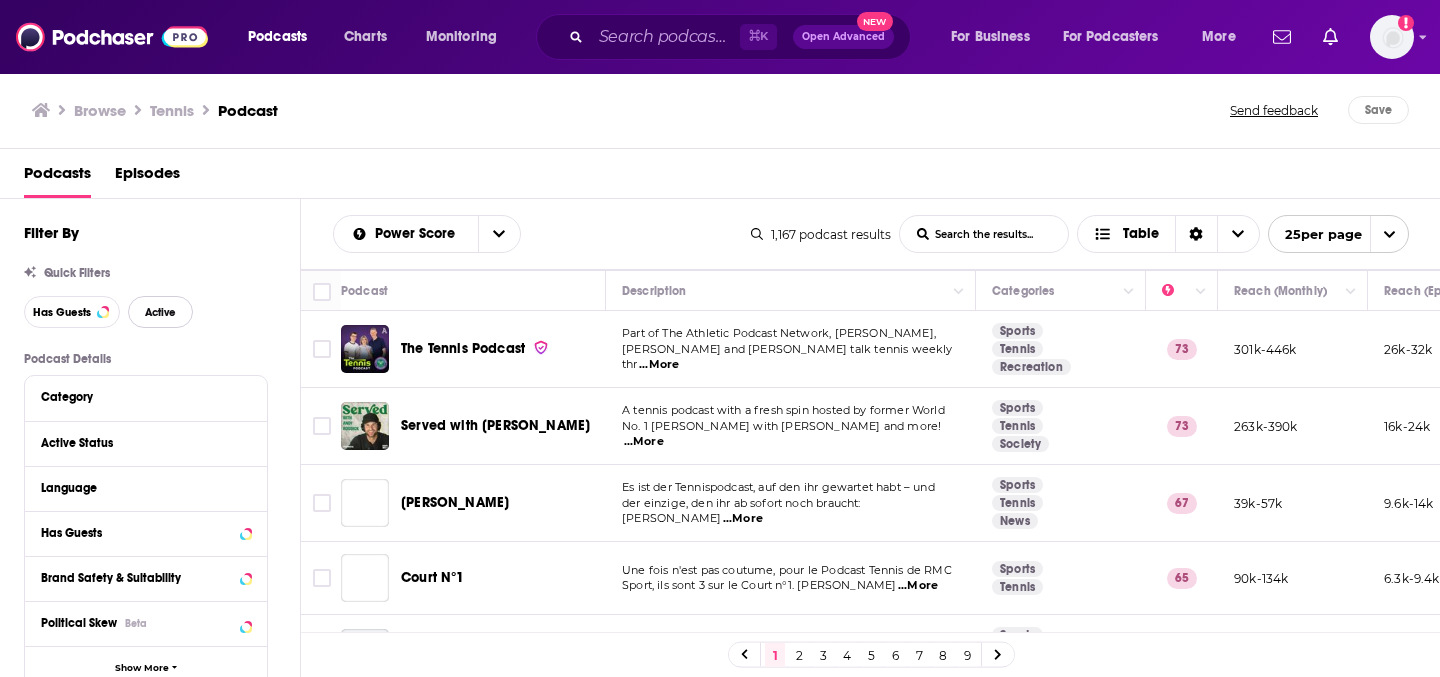 drag, startPoint x: 178, startPoint y: 321, endPoint x: 261, endPoint y: 314, distance: 83.294655 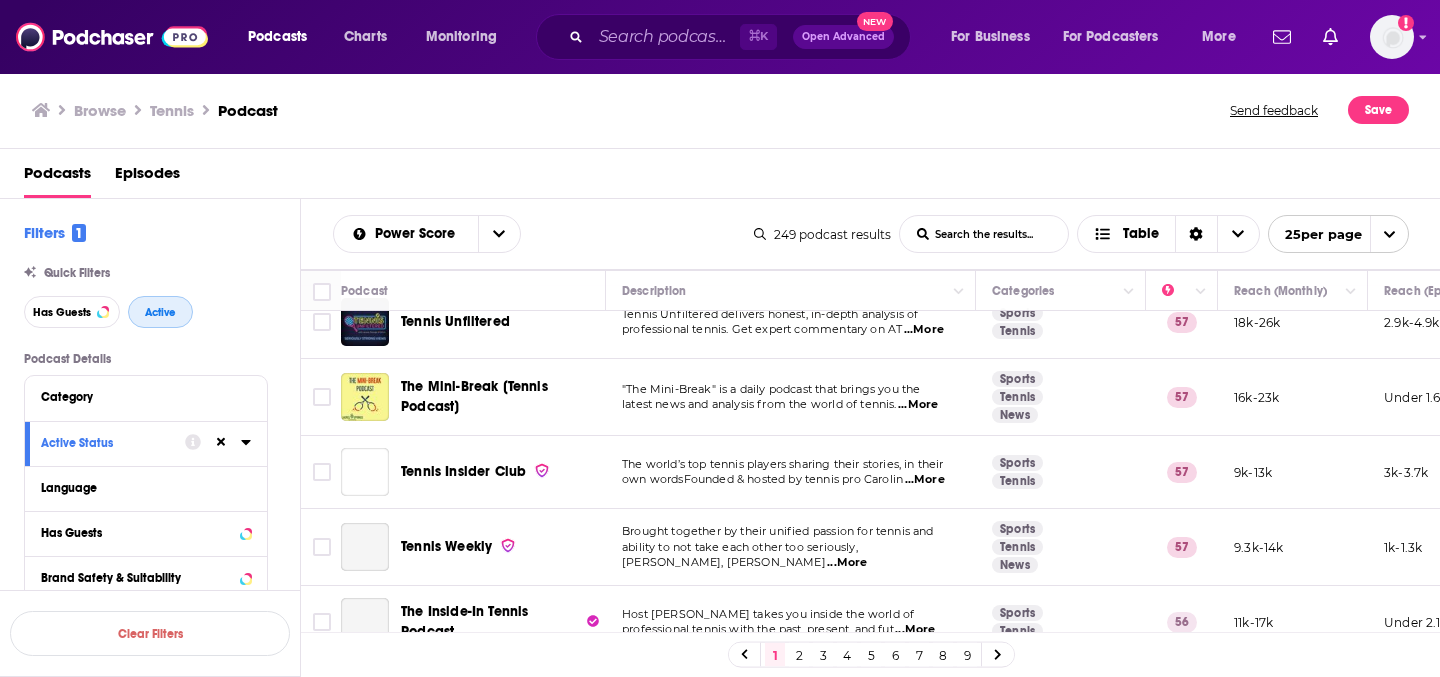 scroll, scrollTop: 1565, scrollLeft: 0, axis: vertical 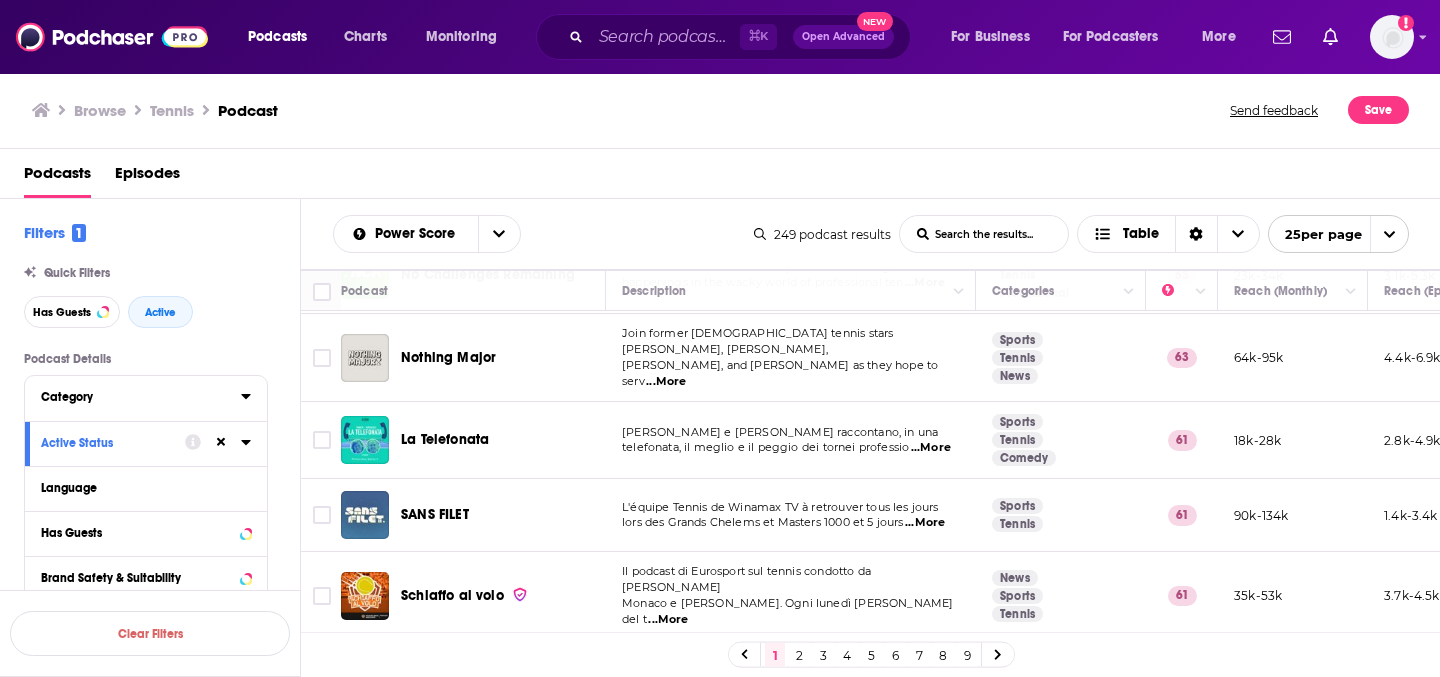 click 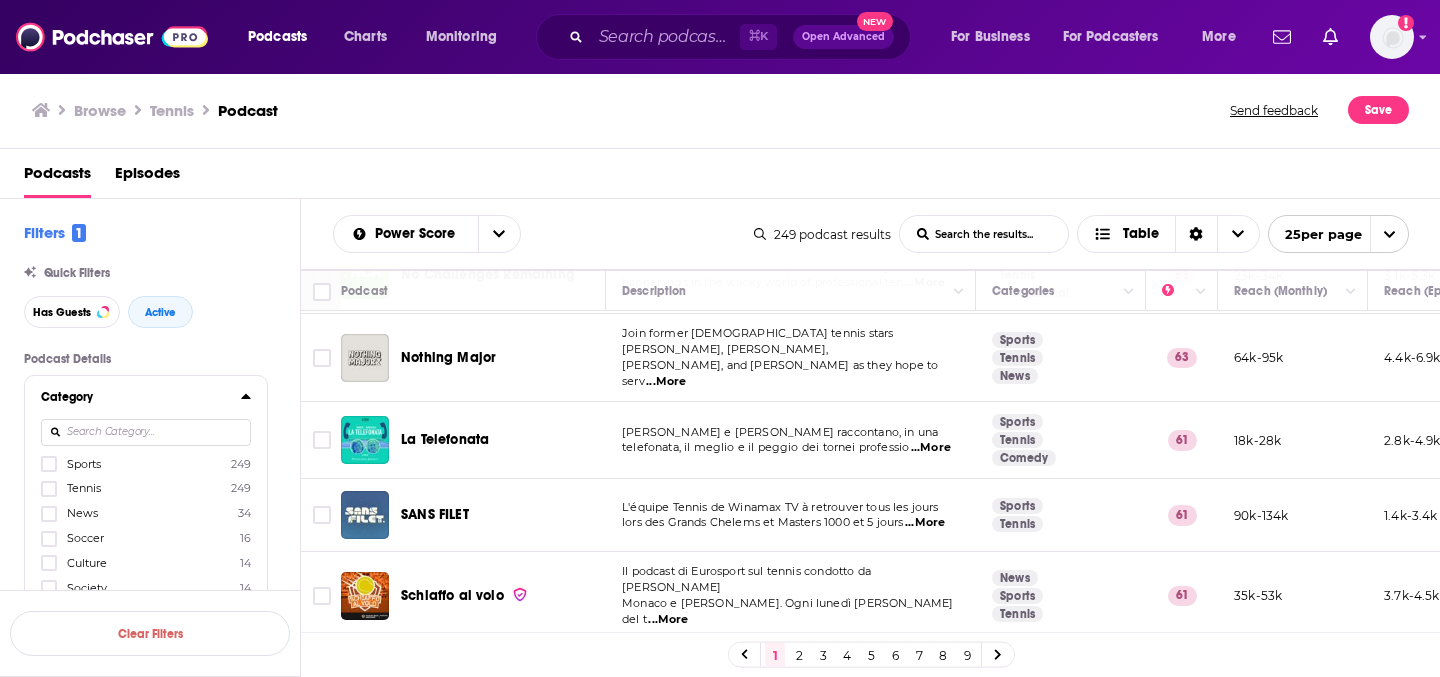 click at bounding box center (146, 432) 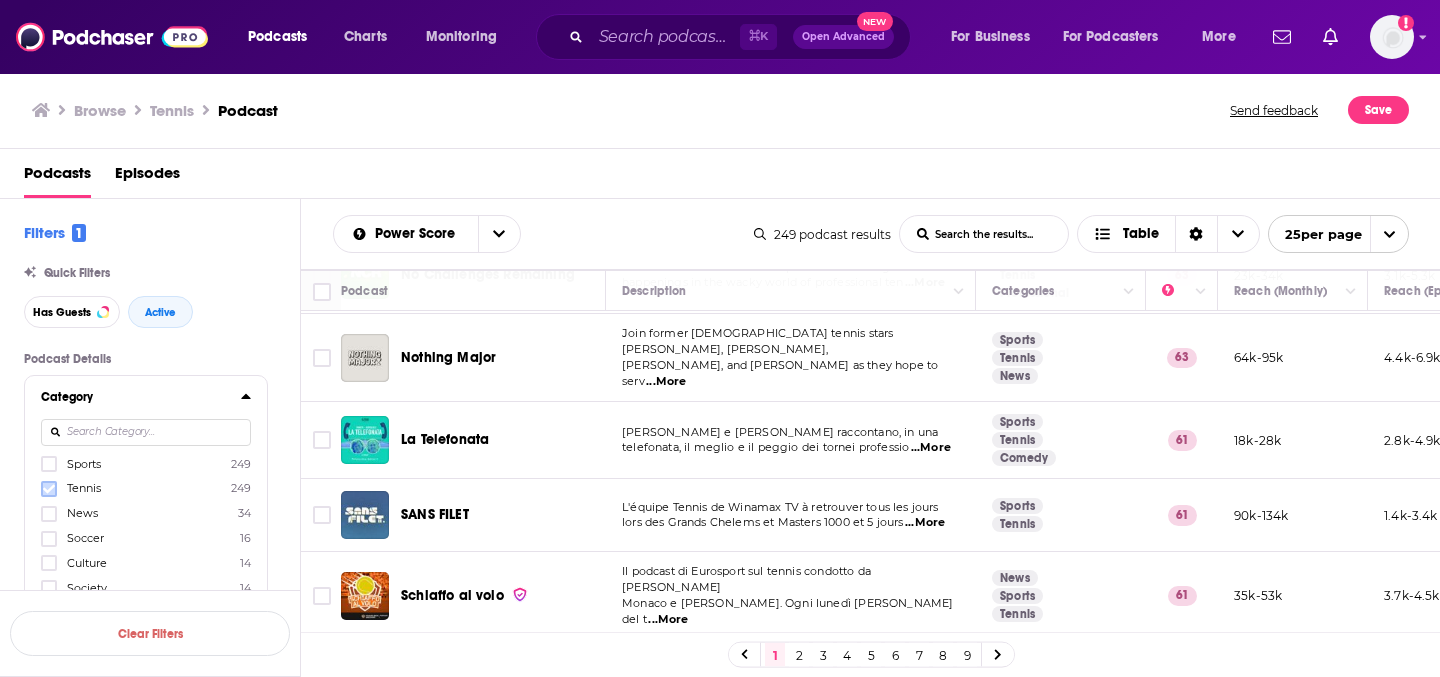 click 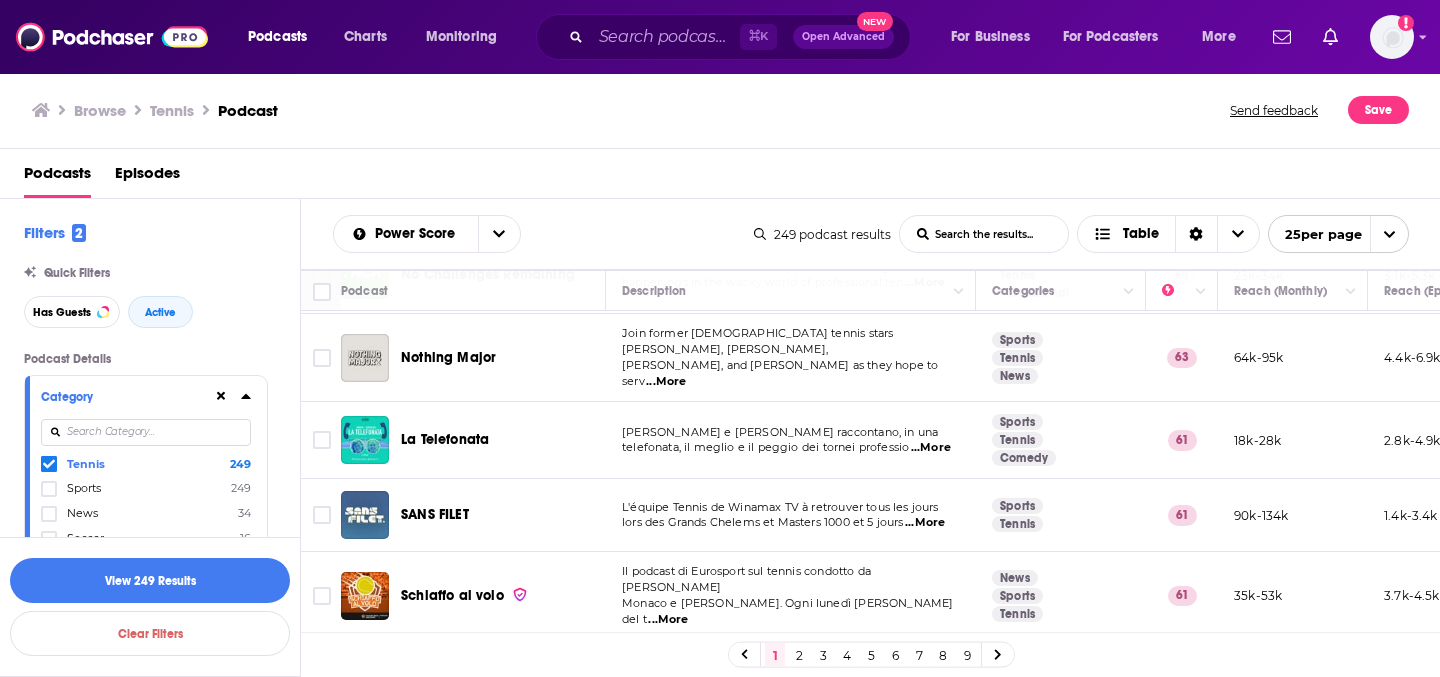 scroll, scrollTop: 586, scrollLeft: 0, axis: vertical 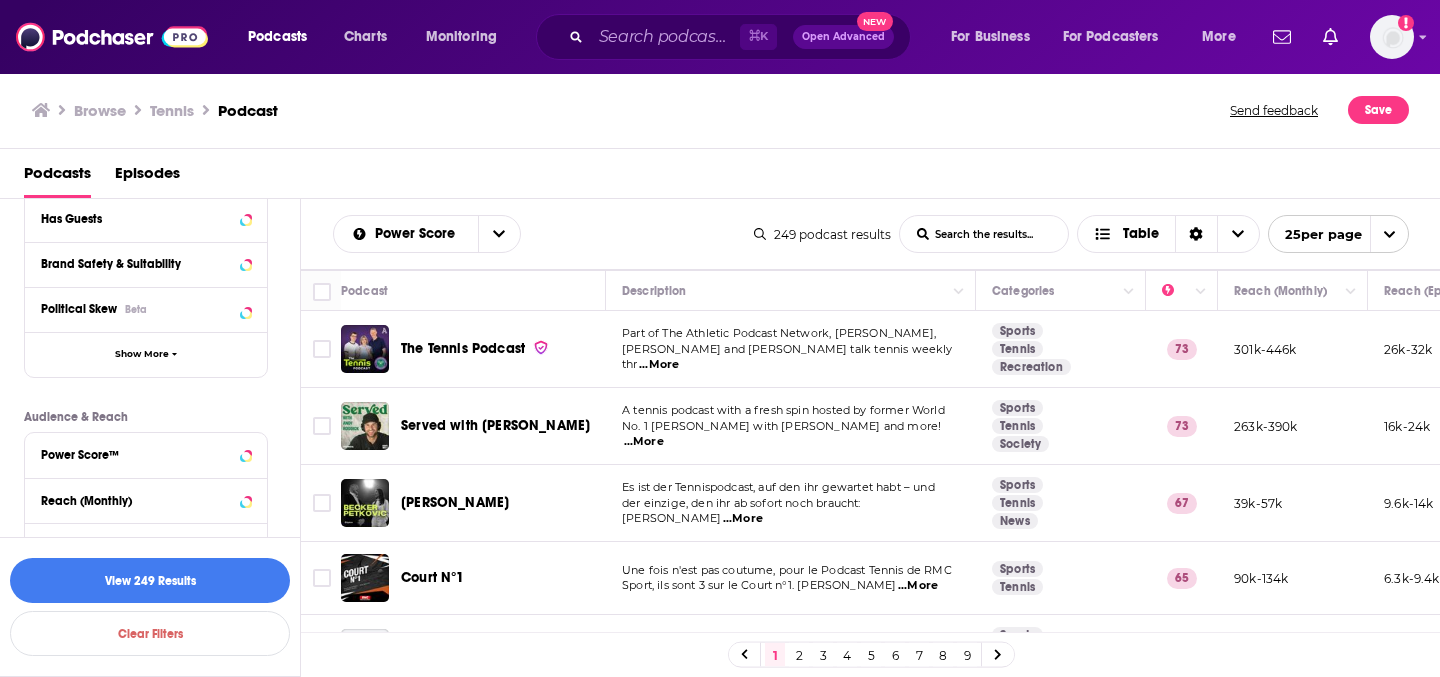 click on "Podcasts Charts Monitoring ⌘  K Open Advanced New For Business For Podcasters More Add a profile image Podcasts Charts Monitoring For Business For Podcasters More Browse Tennis Podcast Send feedback Save Podcasts Episodes Filters 2 Quick Filters Has Guests Active Podcast Details Category Tennis 249 Sports 249 News 34 Soccer 16 Culture 14 Society 14 Football 12 Basketball 11 More Categories Active Status Language Has Guests Brand Safety & Suitability Political Skew Beta Show More Audience & Reach Power Score™ Reach (Monthly) Reach (Episode Average) Gender Age Income Show More Saved Searches Select Clear Filters View 249 Results Power Score List Search Input Search the results... Table 249   podcast   results List Search Input Search the results... Table 25  per page Podcast Description Categories Reach (Monthly) Reach (Episode) Top Country The Tennis Podcast Part of The Athletic Podcast Network, [PERSON_NAME], [PERSON_NAME] and [PERSON_NAME] talk tennis weekly thr  ...More Sports Tennis Recreation 73   GB" at bounding box center [720, 338] 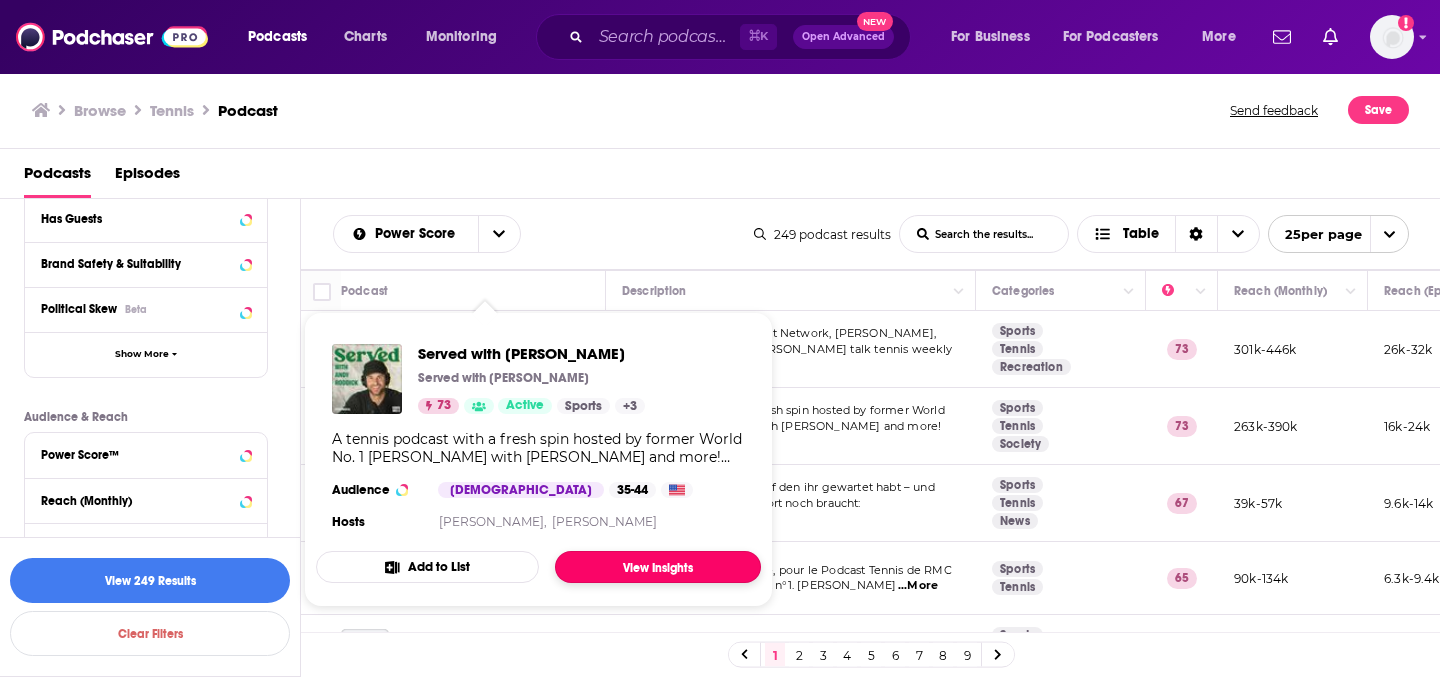 click on "View Insights" at bounding box center (658, 567) 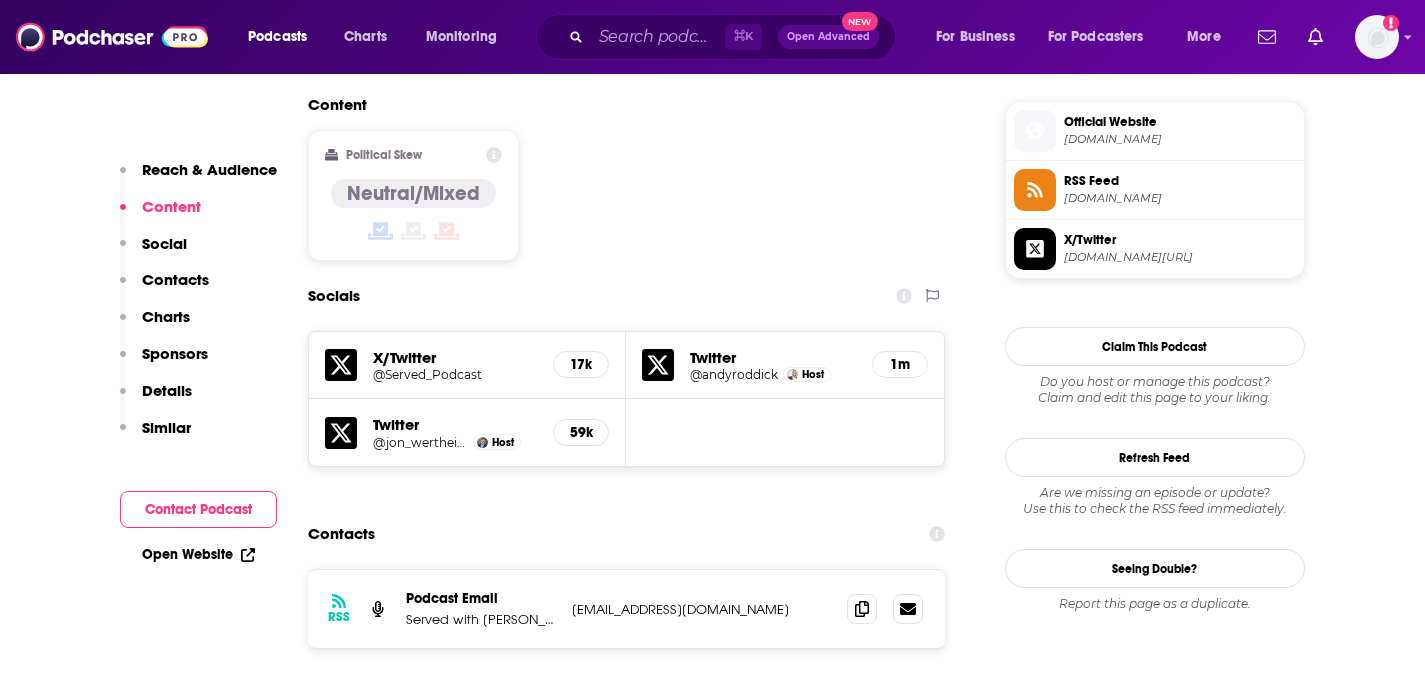 scroll, scrollTop: 1652, scrollLeft: 0, axis: vertical 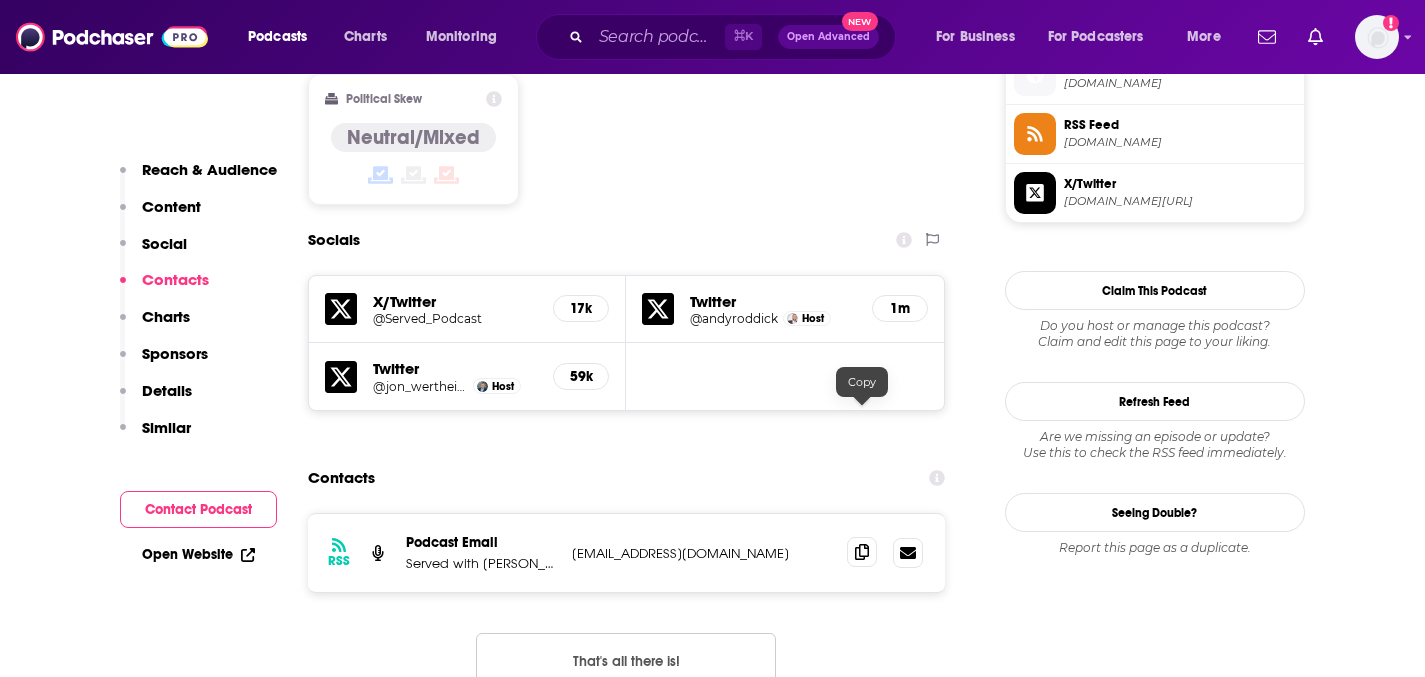 click at bounding box center (862, 552) 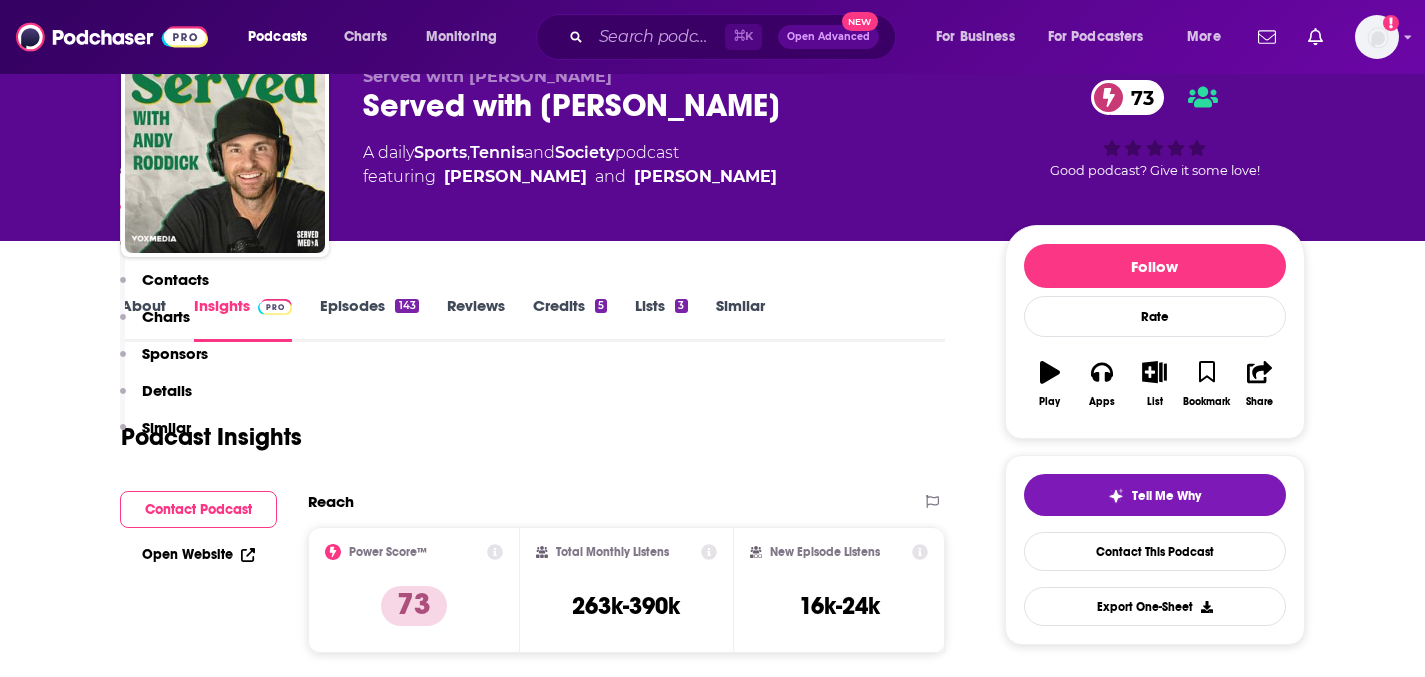 scroll, scrollTop: 83, scrollLeft: 0, axis: vertical 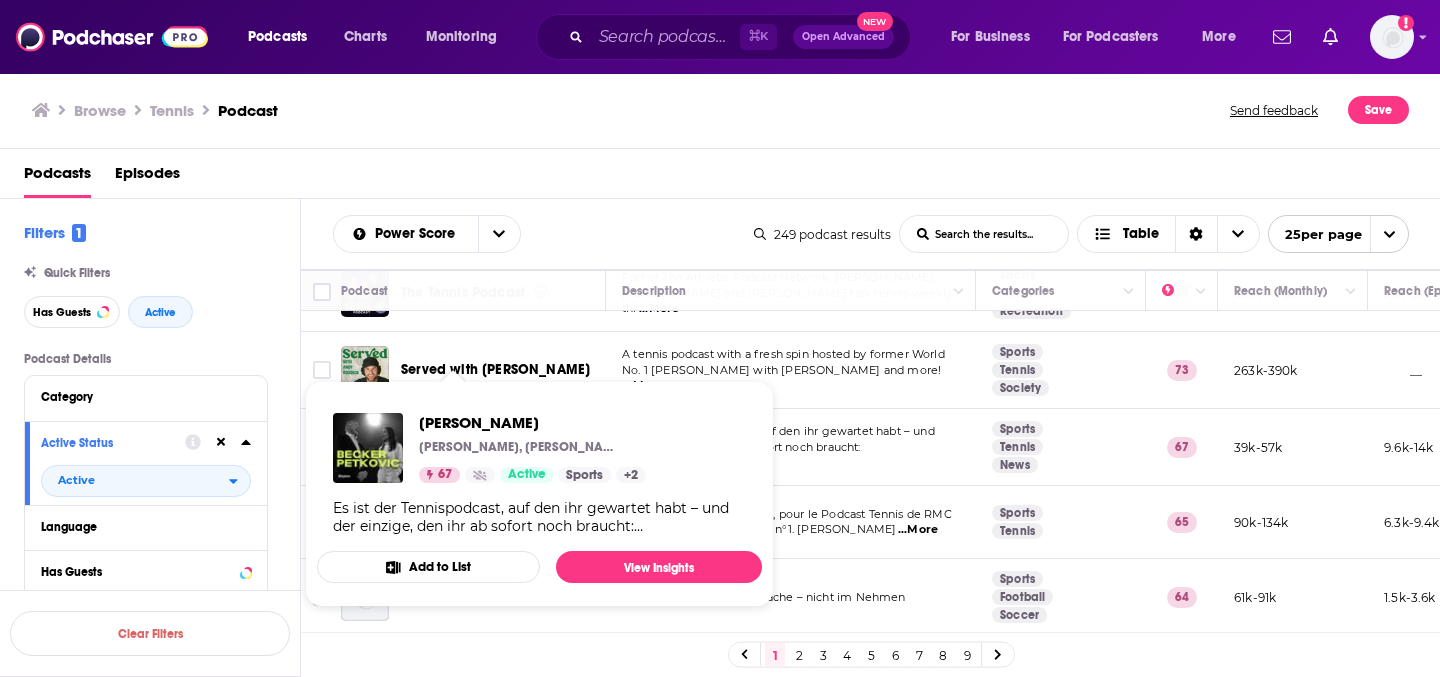 click on "[PERSON_NAME], [PERSON_NAME], Podstars by OMR" at bounding box center (519, 447) 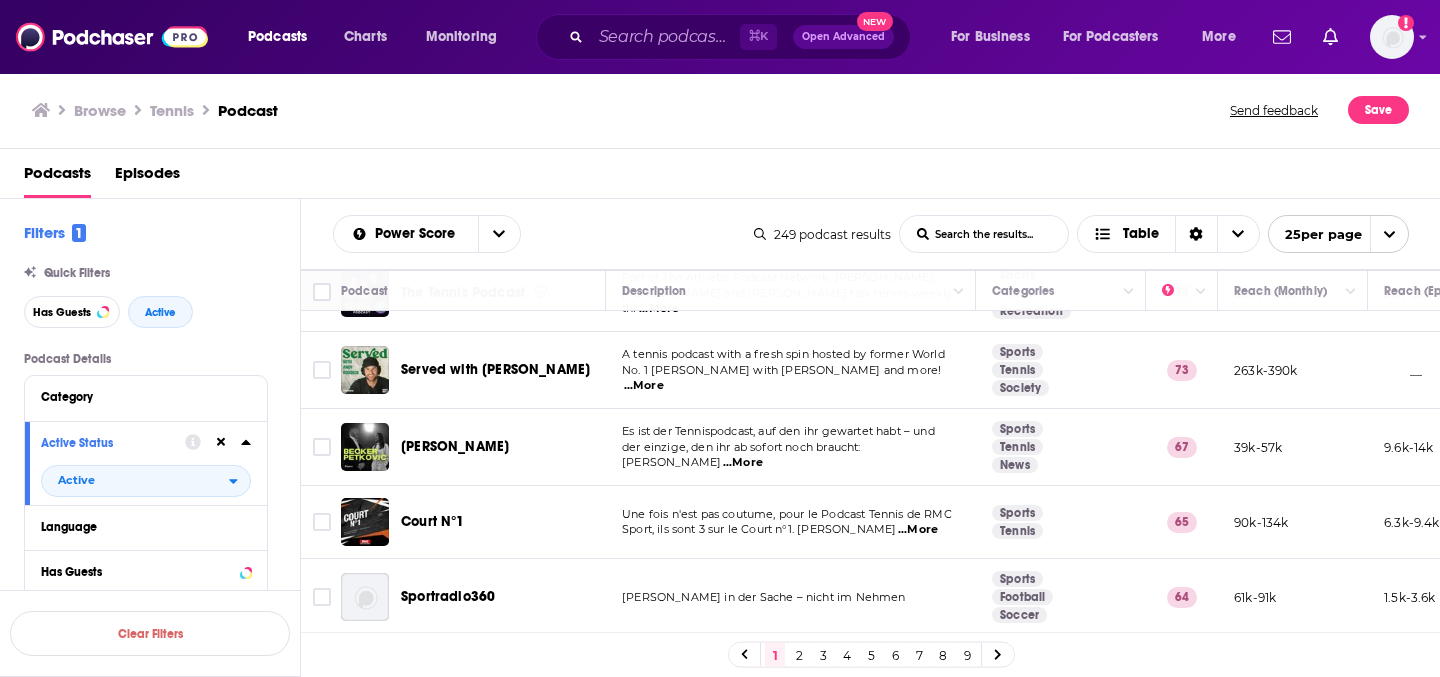 click on "Es ist der Tennispodcast, auf den ihr gewartet habt – und" at bounding box center (778, 431) 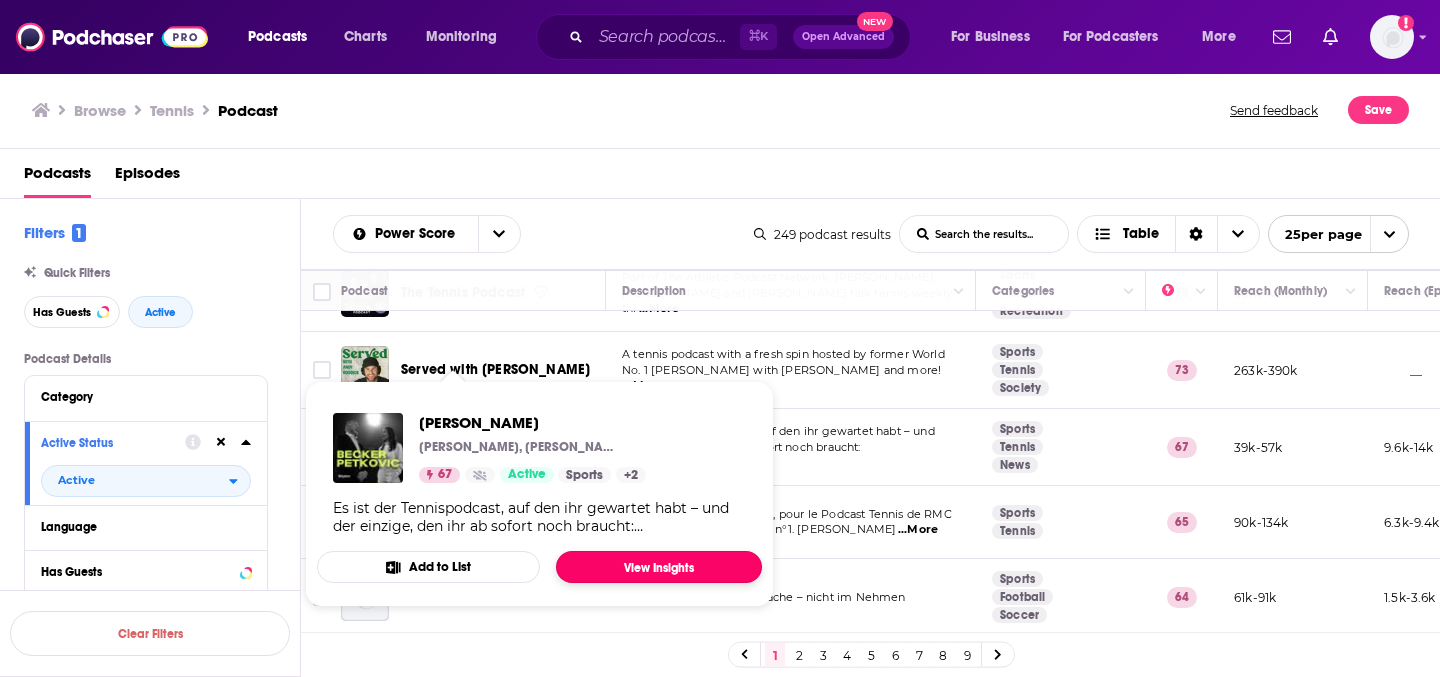click on "View Insights" at bounding box center (659, 567) 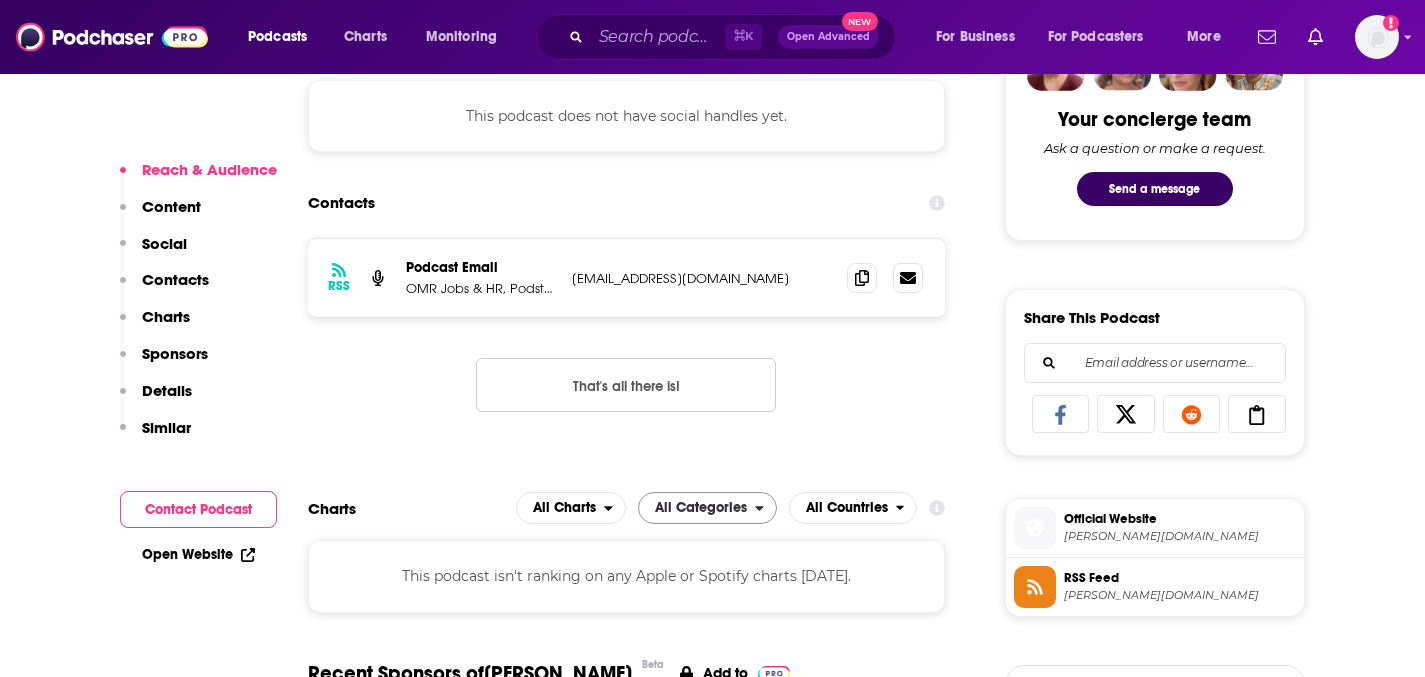 scroll, scrollTop: 1035, scrollLeft: 0, axis: vertical 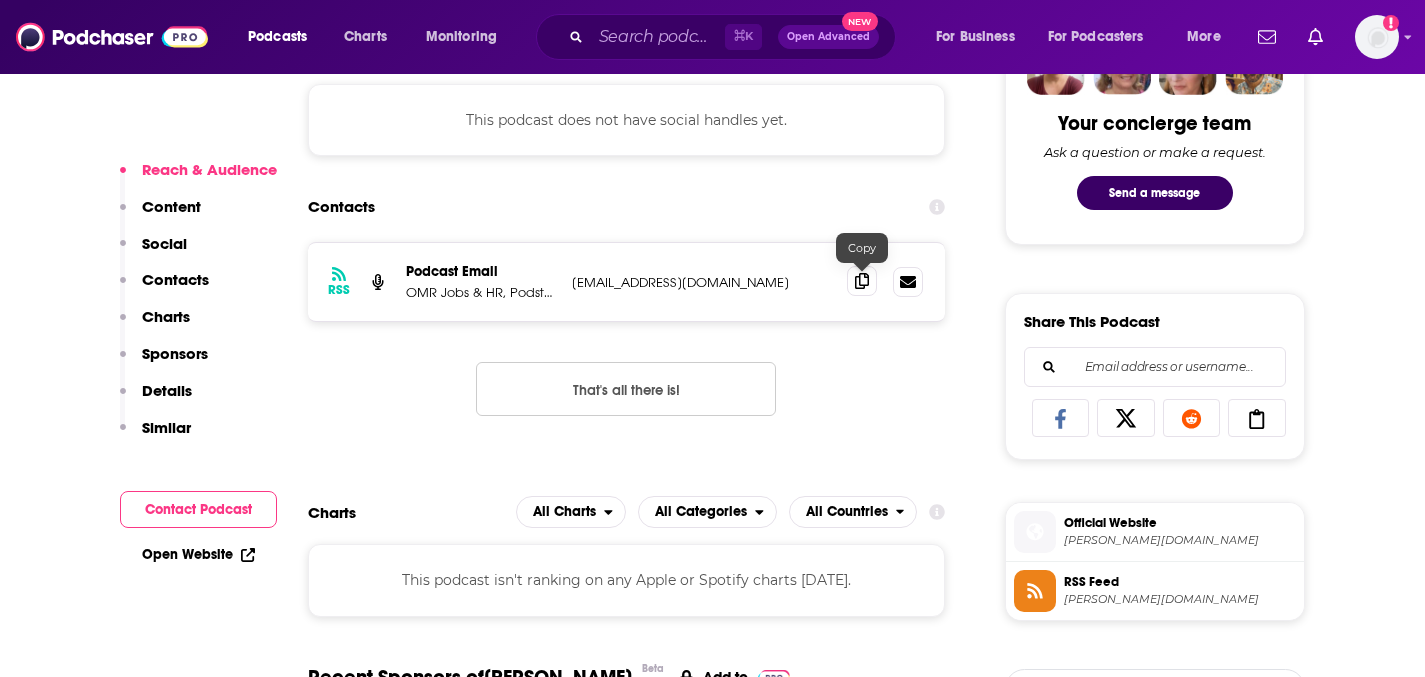 click 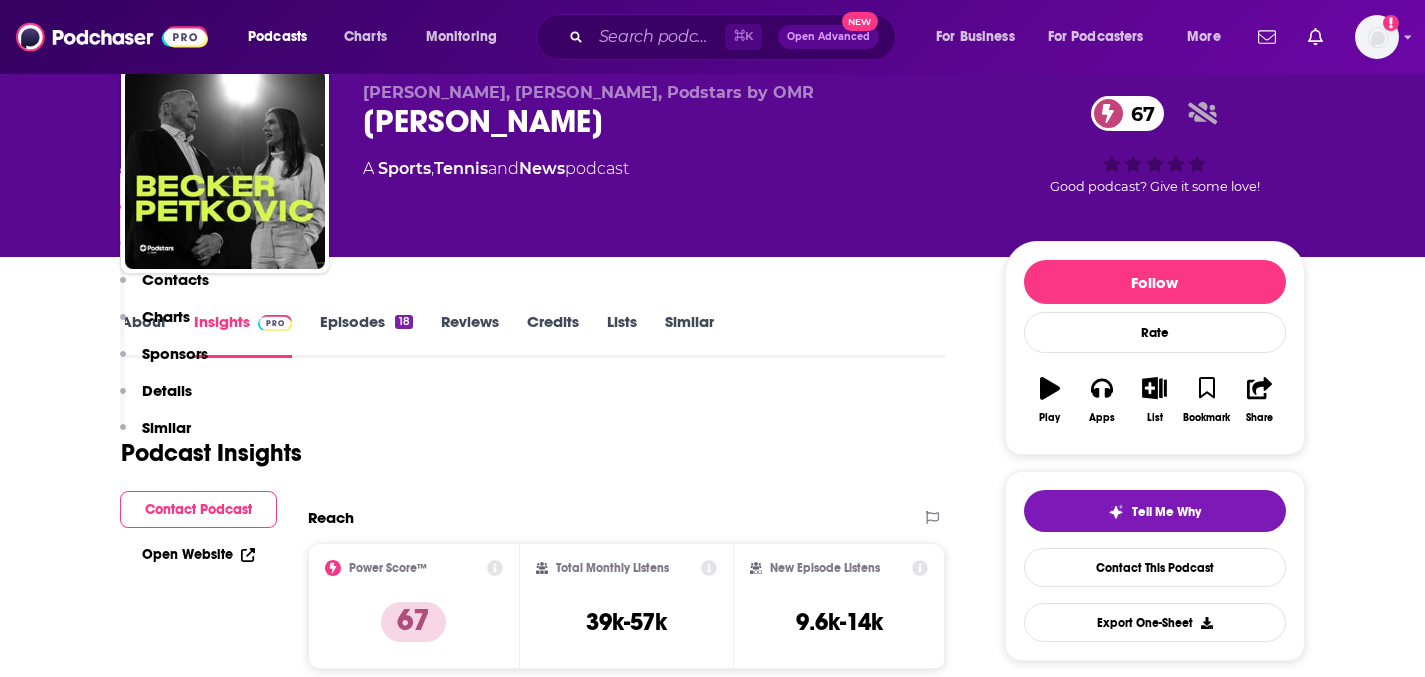 scroll, scrollTop: 58, scrollLeft: 0, axis: vertical 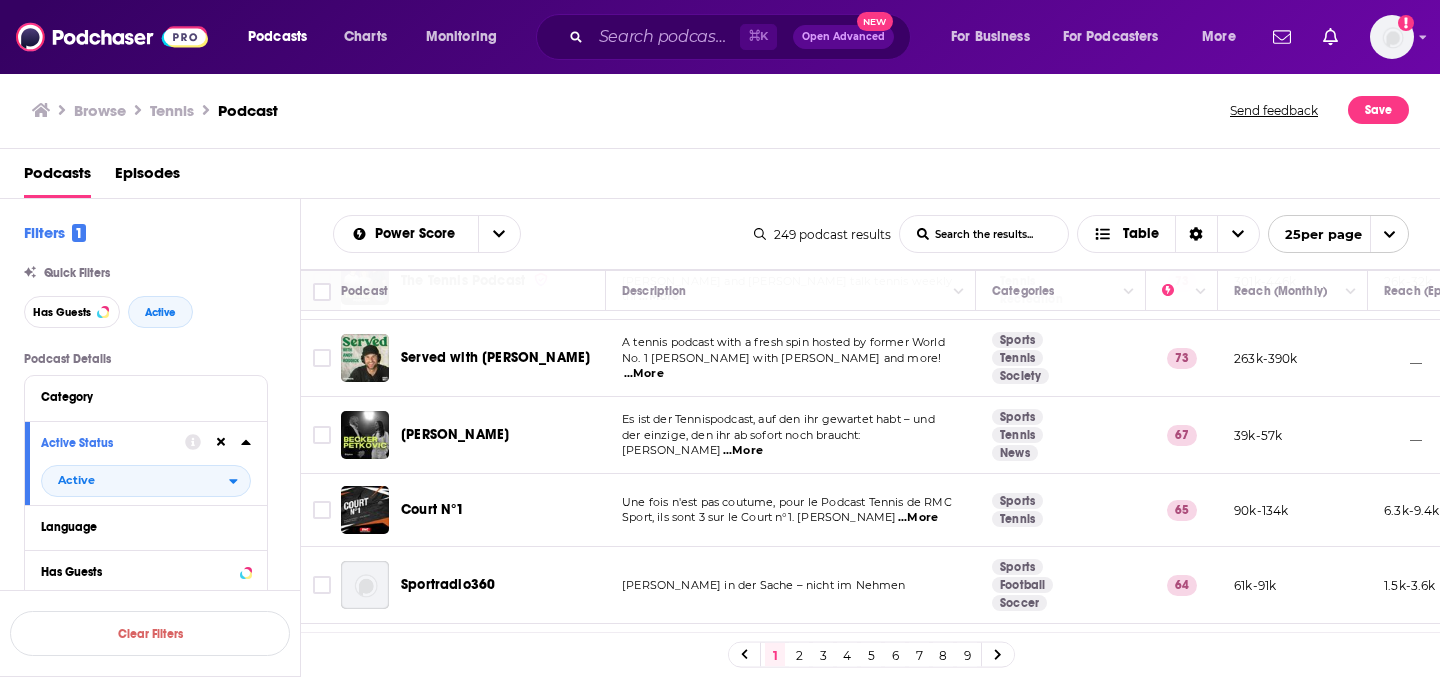 click on "...More" at bounding box center (918, 518) 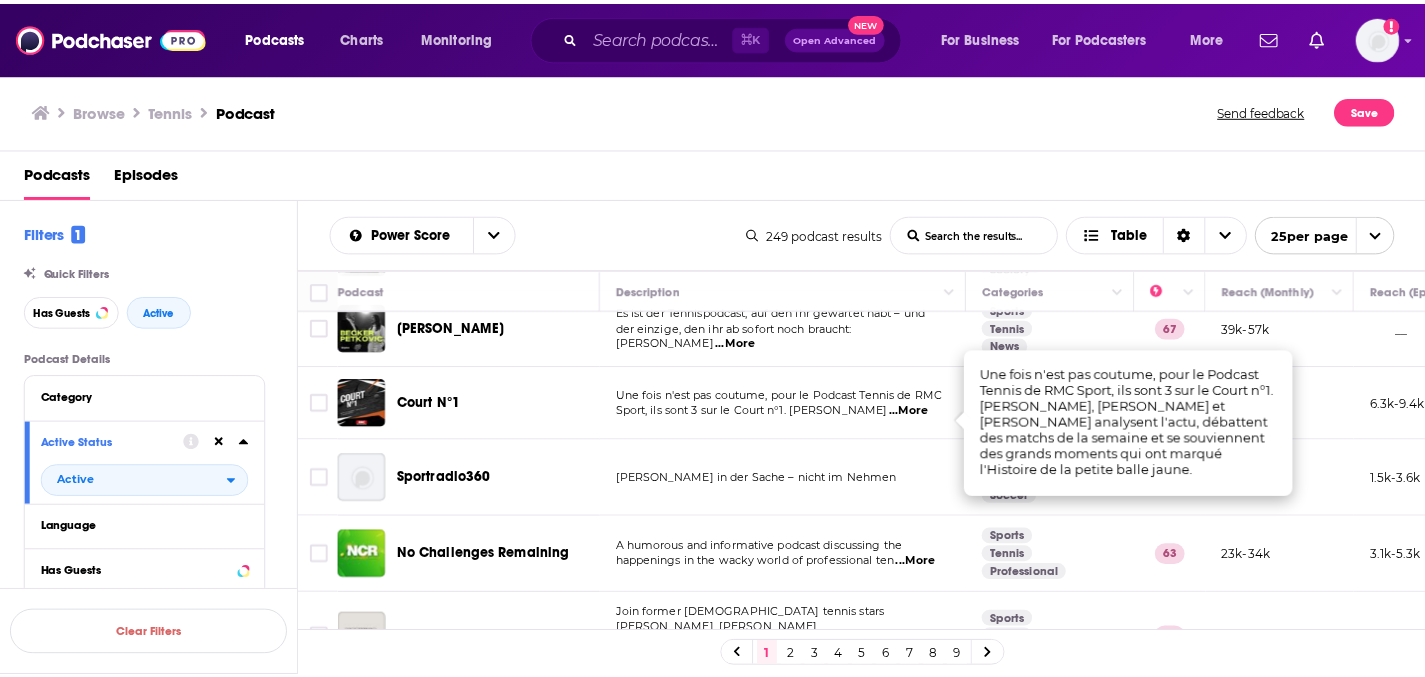 scroll, scrollTop: 176, scrollLeft: 0, axis: vertical 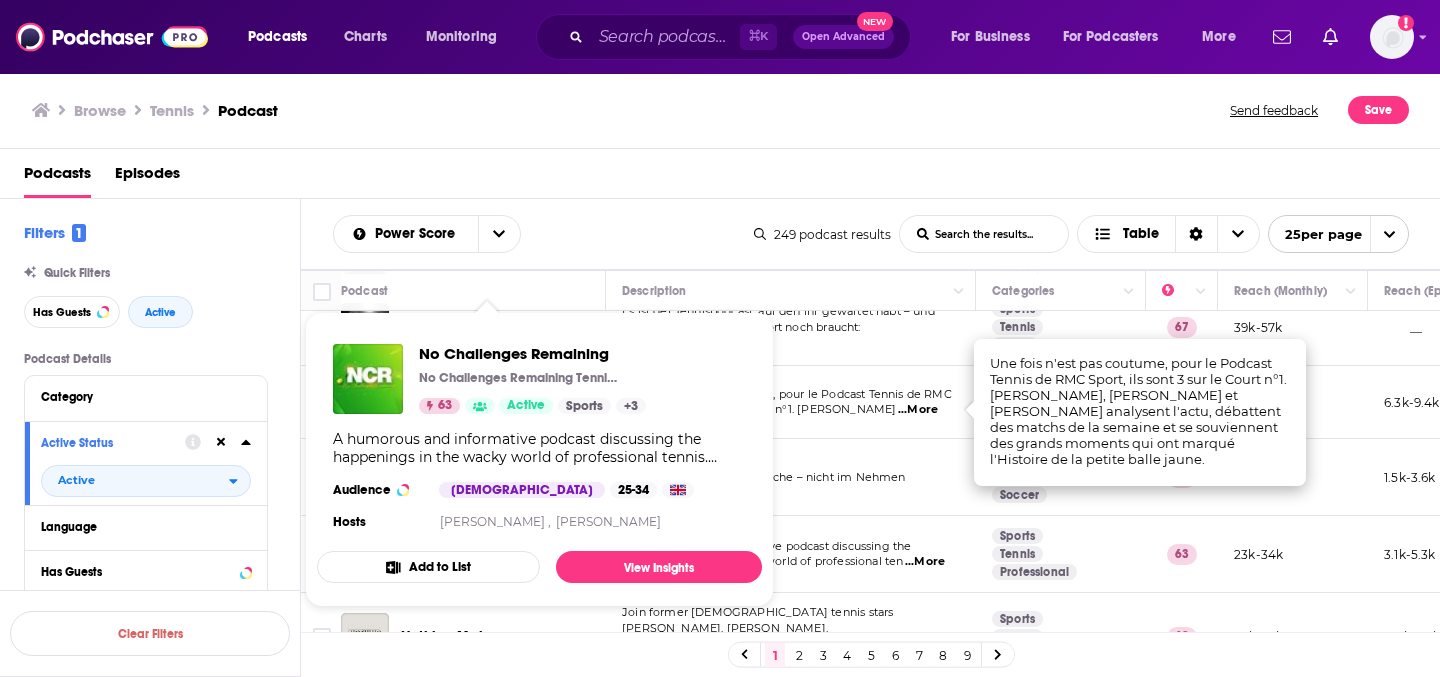 click on "Add to List View Insights" at bounding box center (539, 567) 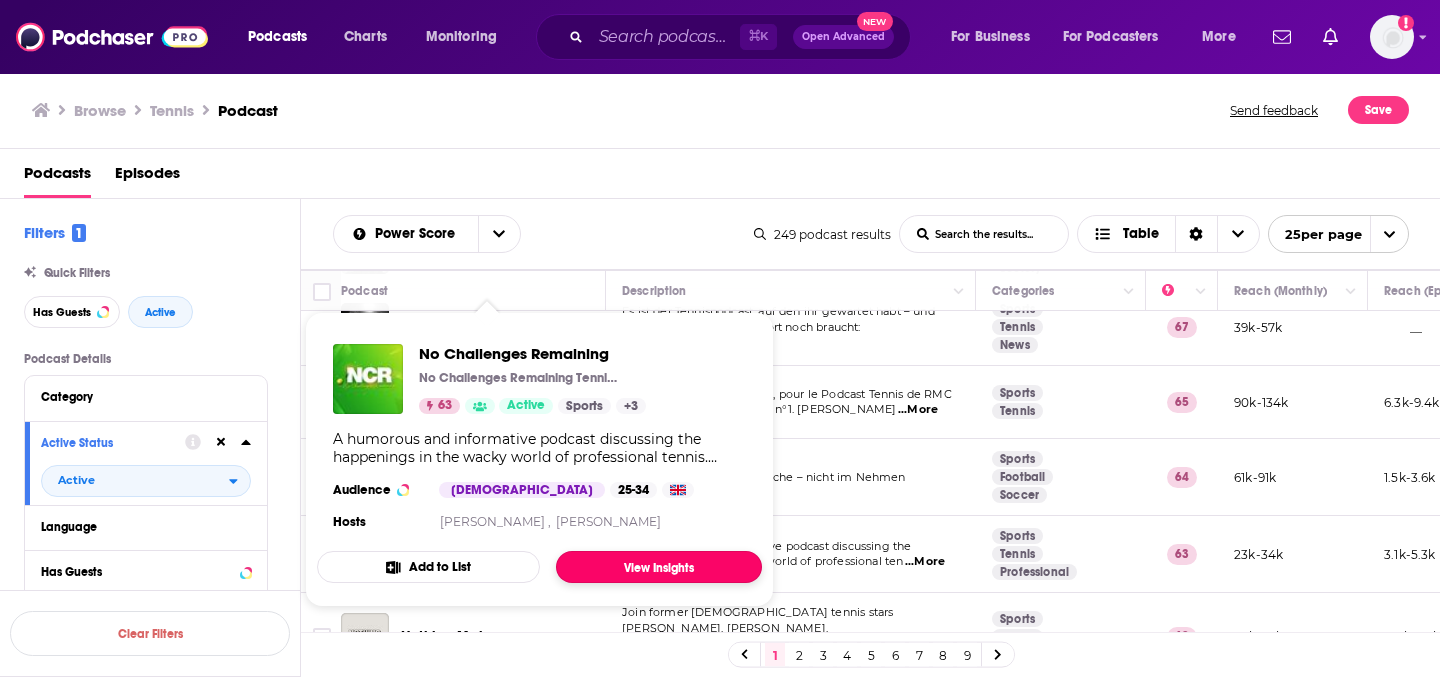 click on "View Insights" at bounding box center [659, 567] 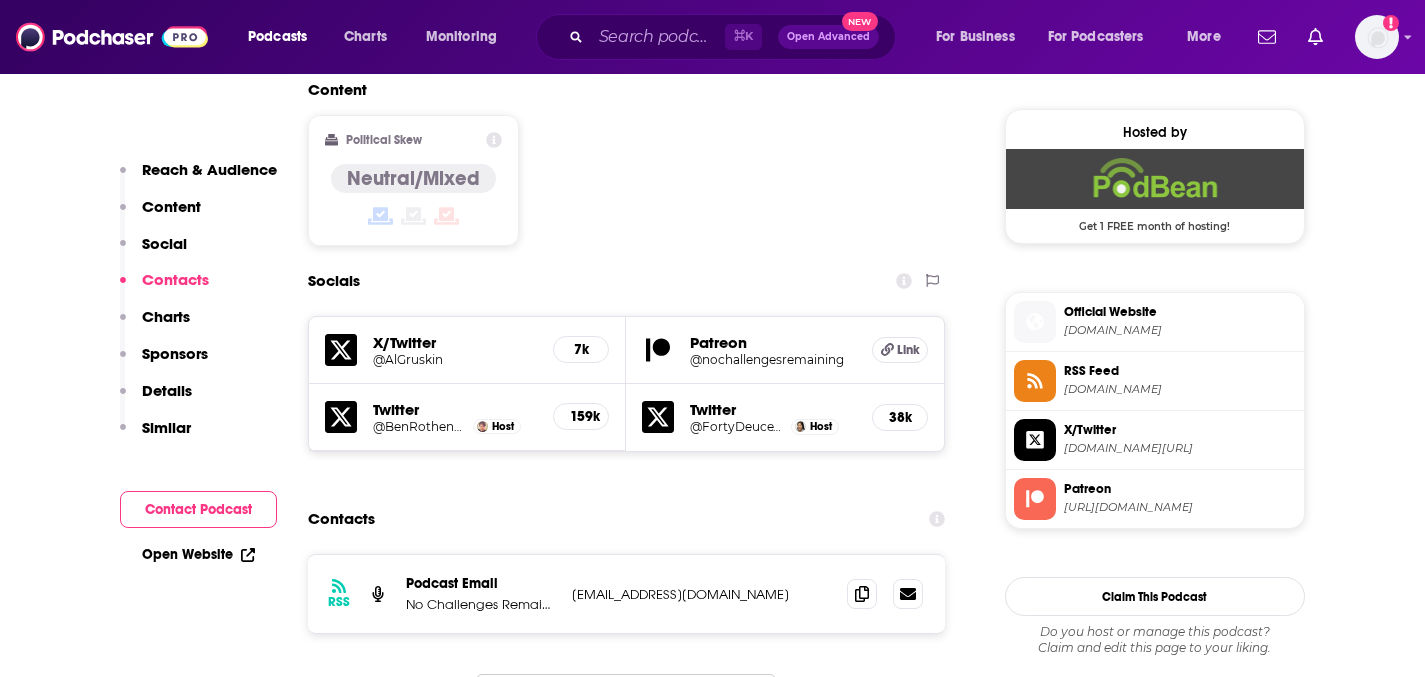 scroll, scrollTop: 1611, scrollLeft: 0, axis: vertical 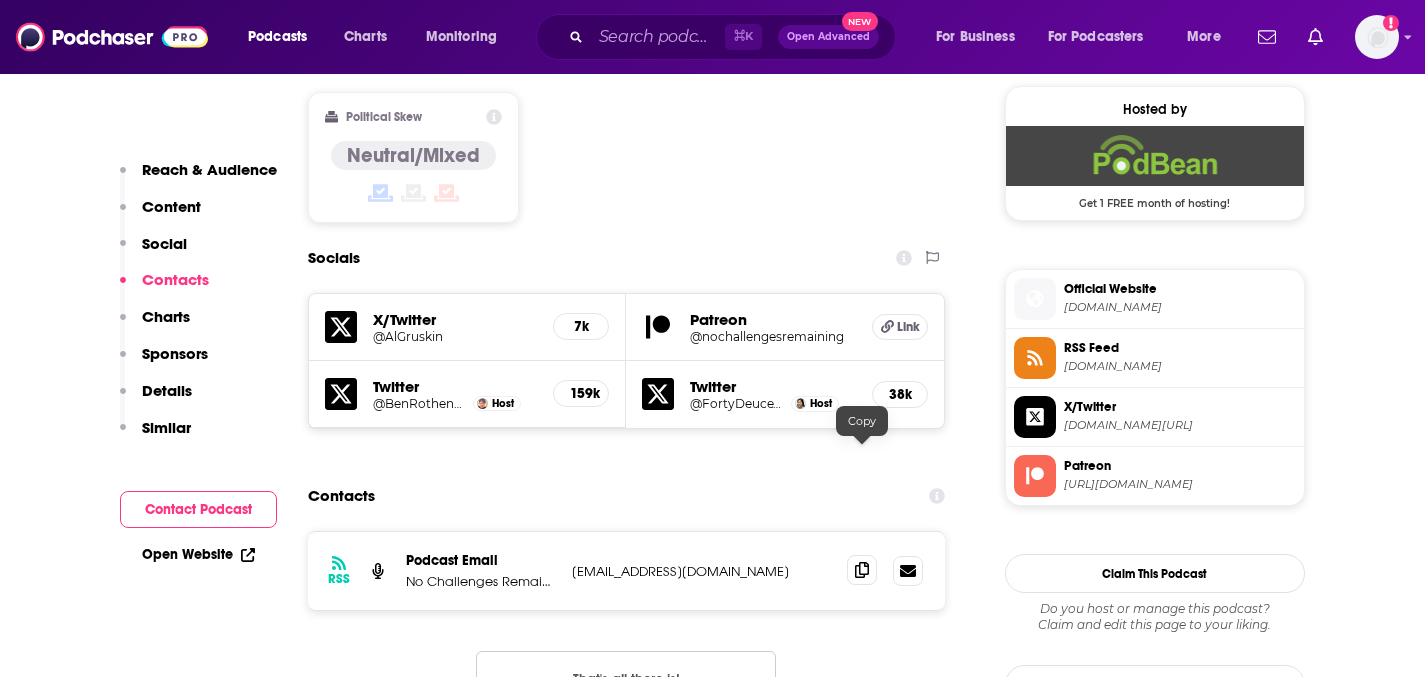 click 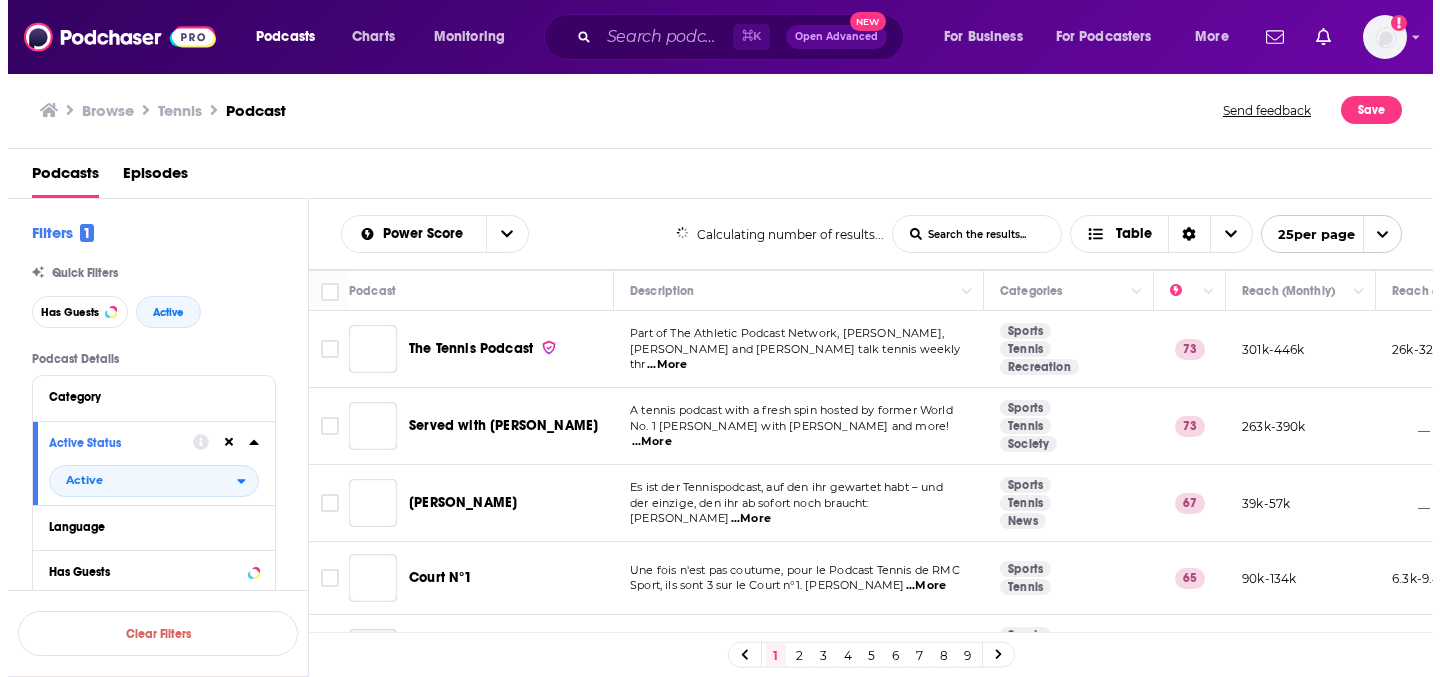 scroll, scrollTop: 0, scrollLeft: 0, axis: both 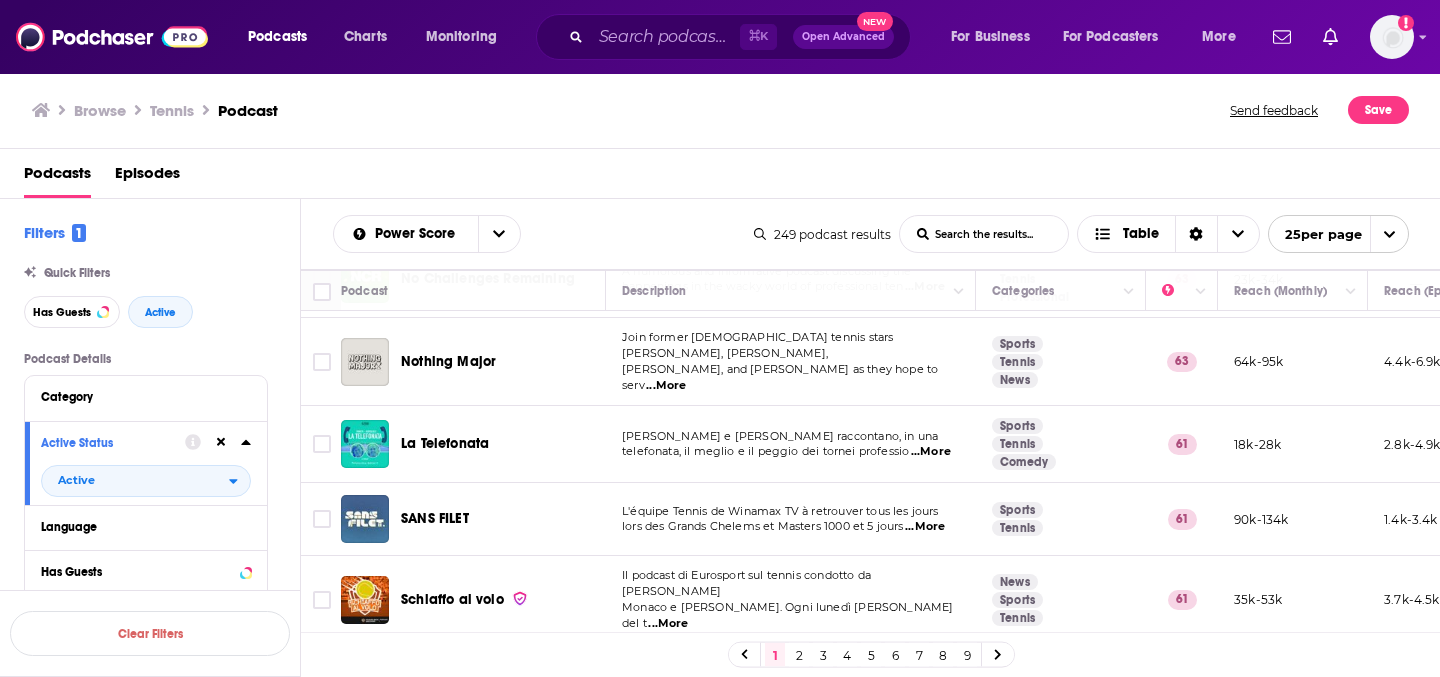click on "...More" at bounding box center (931, 452) 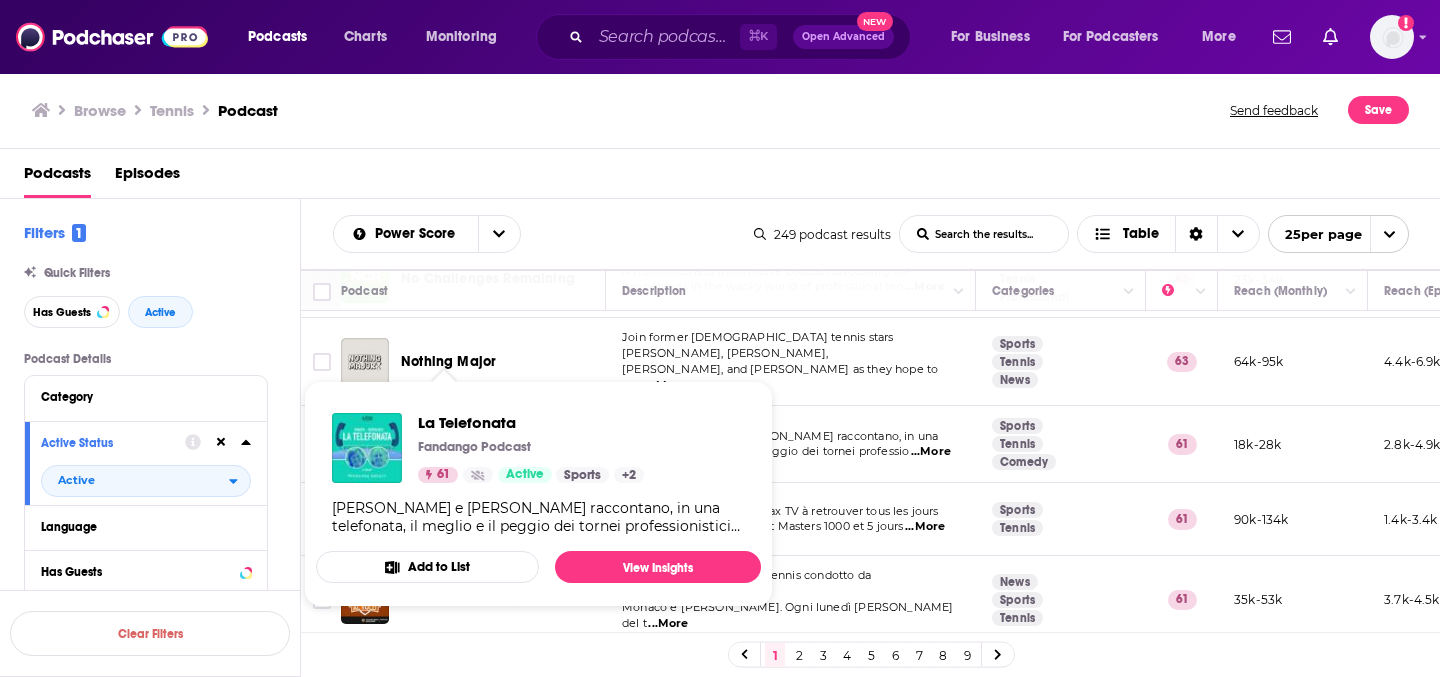 click on "La Telefonata Fandango Podcast 61 Active Sports + 2" at bounding box center [531, 448] 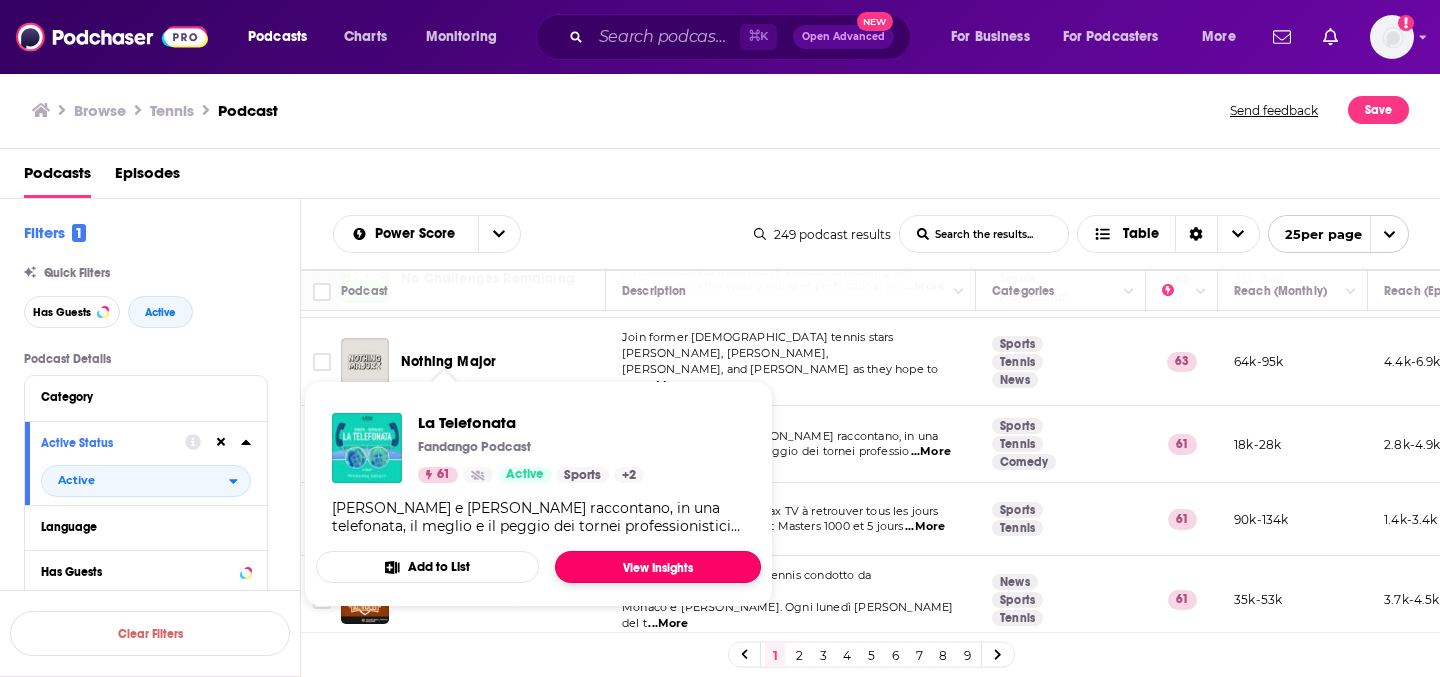 click on "View Insights" at bounding box center [658, 567] 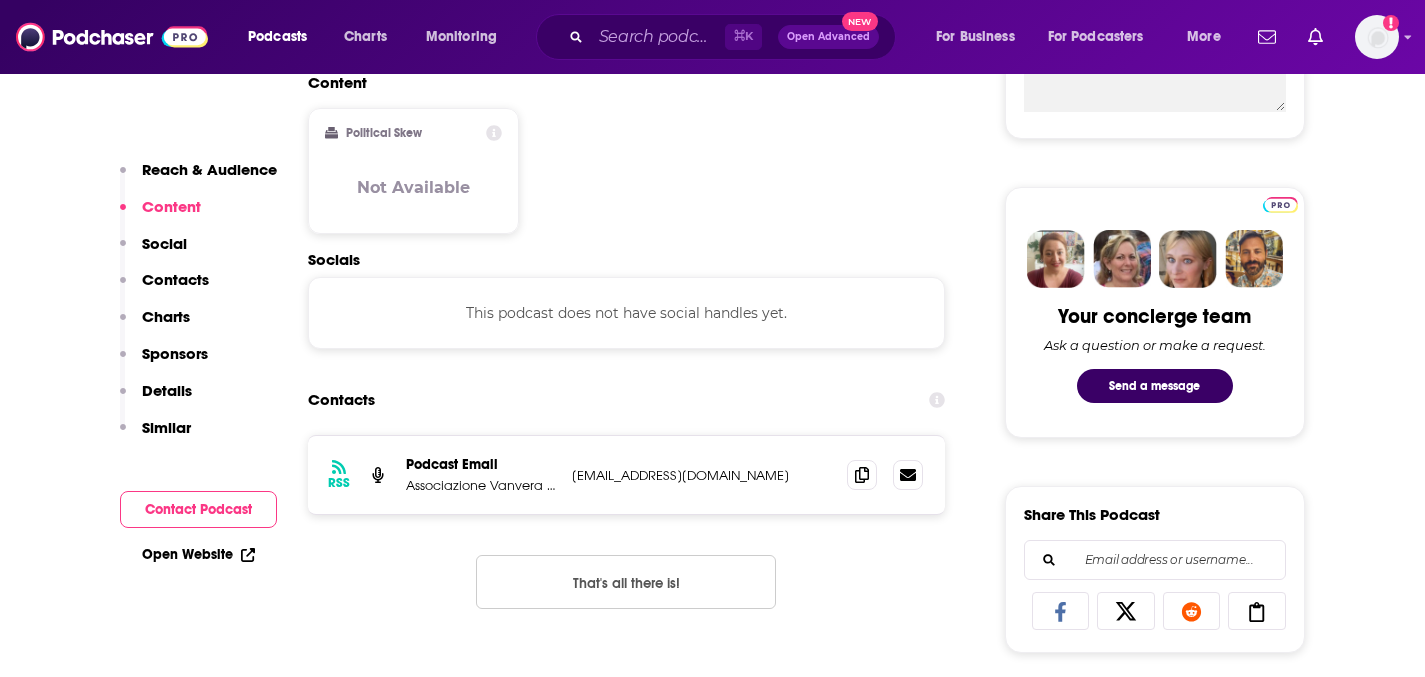 scroll, scrollTop: 863, scrollLeft: 0, axis: vertical 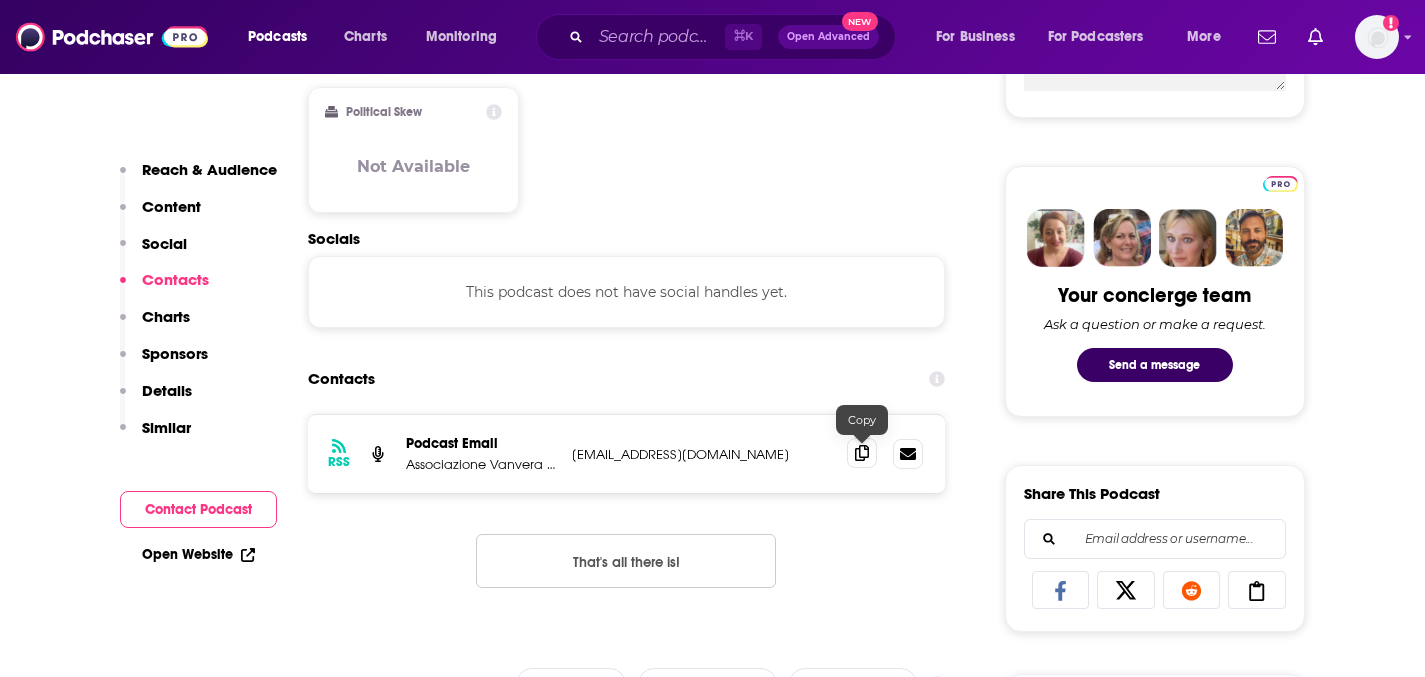 click 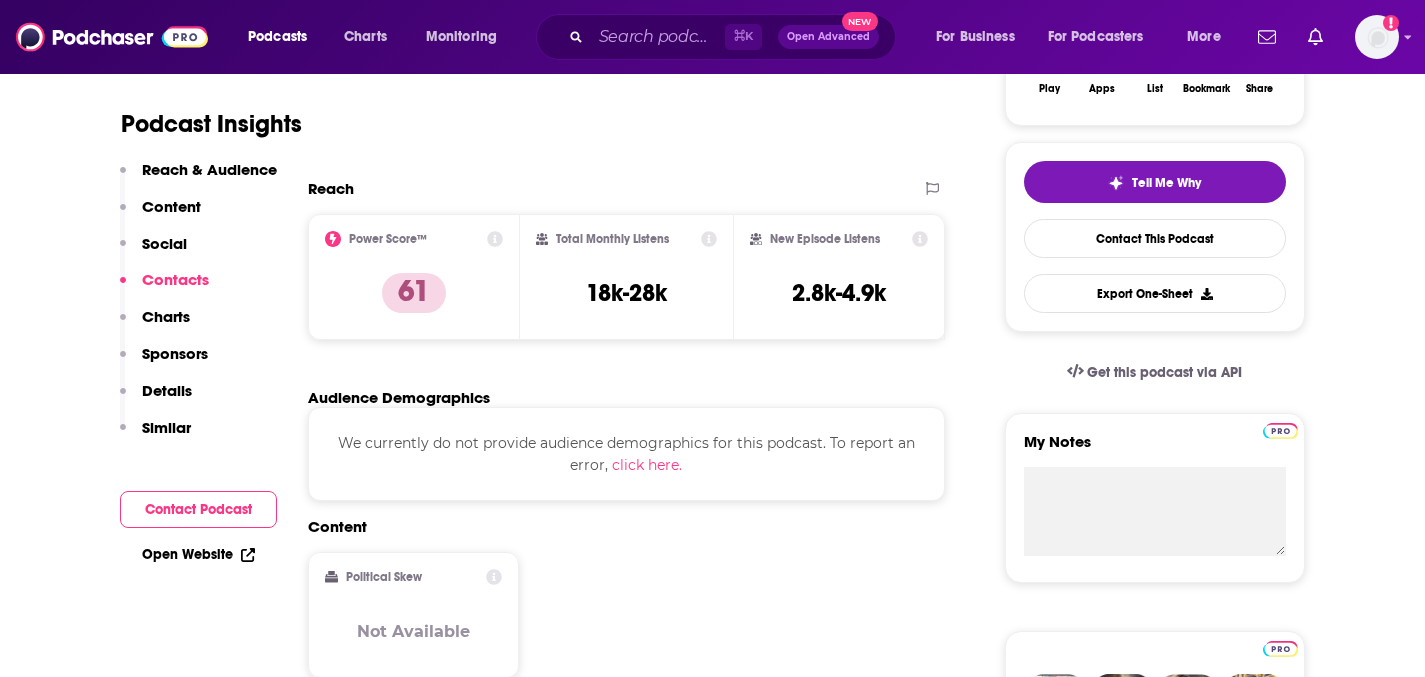 scroll, scrollTop: 232, scrollLeft: 0, axis: vertical 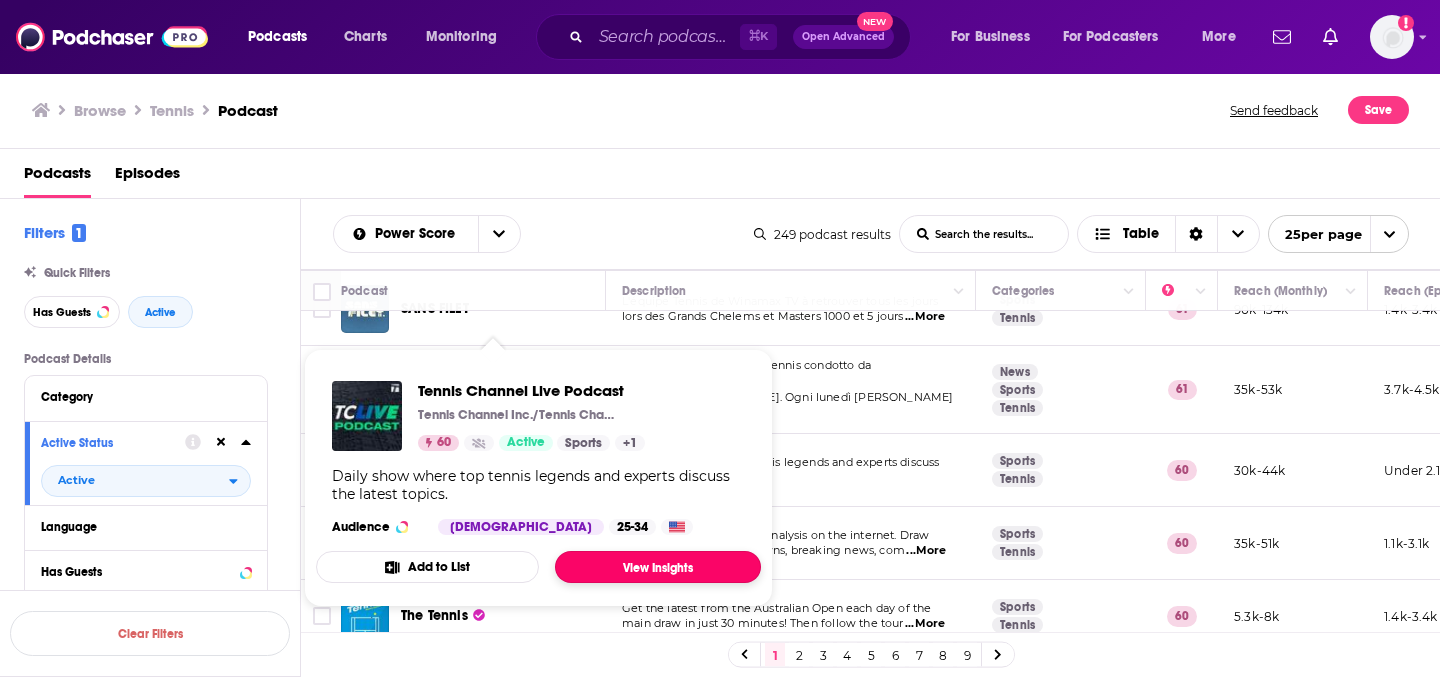 click on "View Insights" at bounding box center (658, 567) 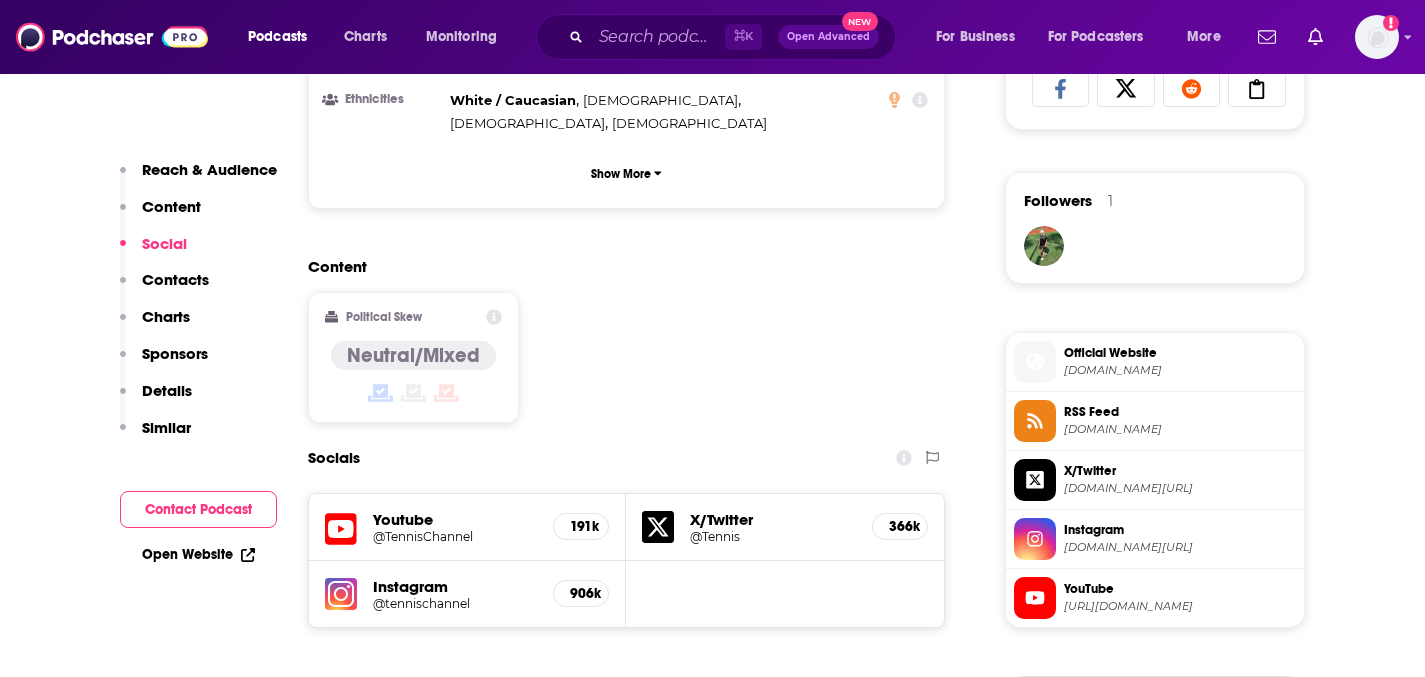 scroll, scrollTop: 1509, scrollLeft: 0, axis: vertical 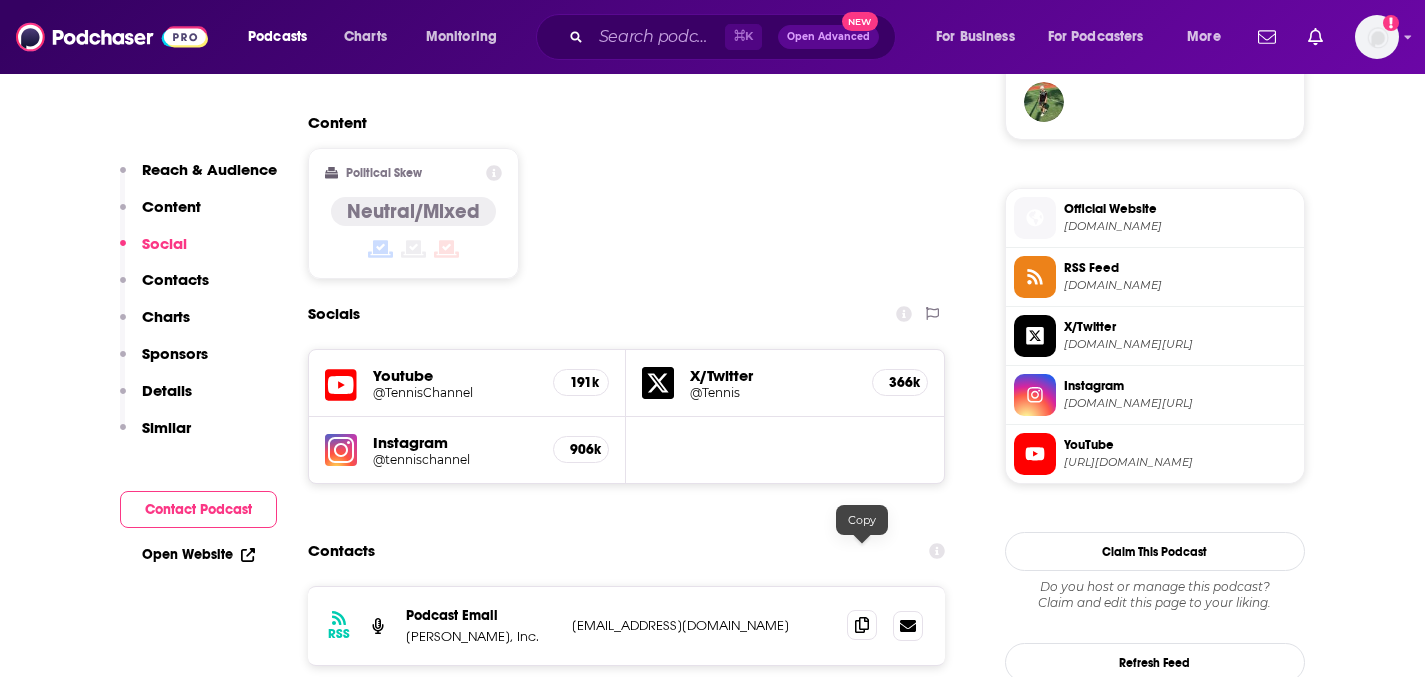 click 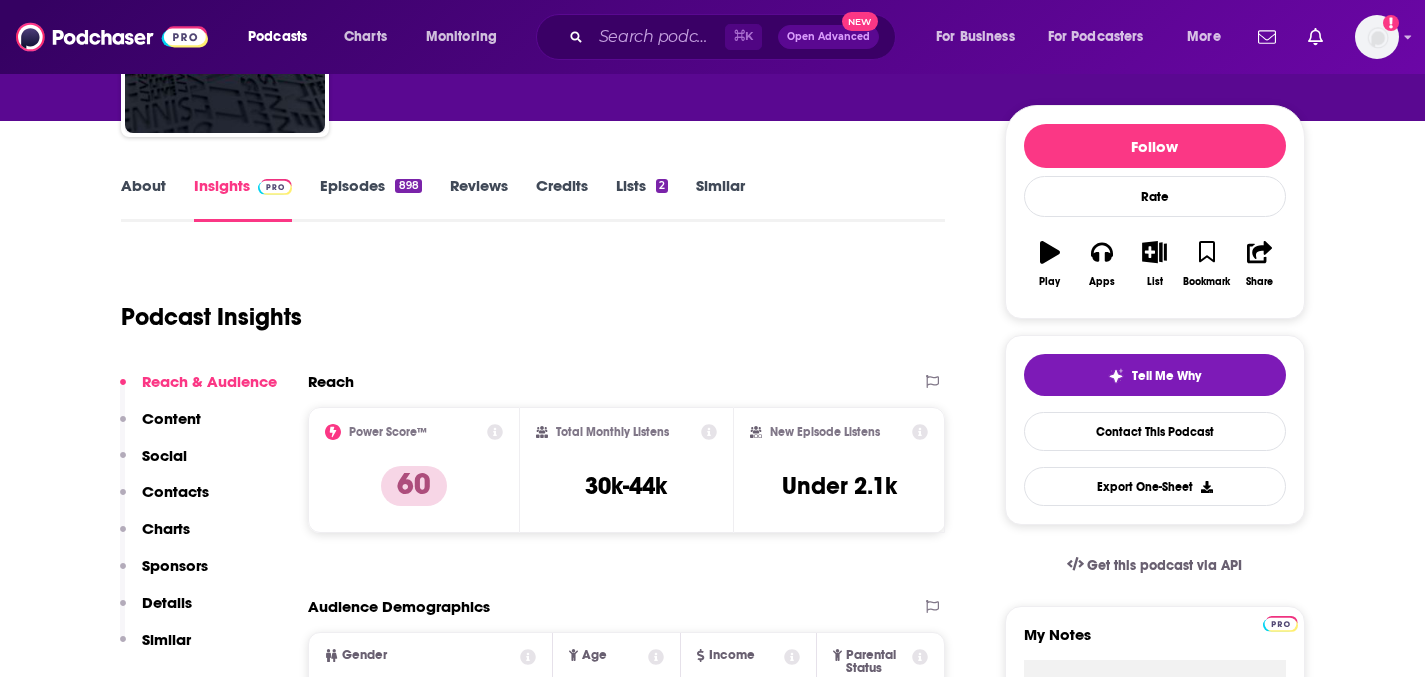 scroll, scrollTop: 234, scrollLeft: 0, axis: vertical 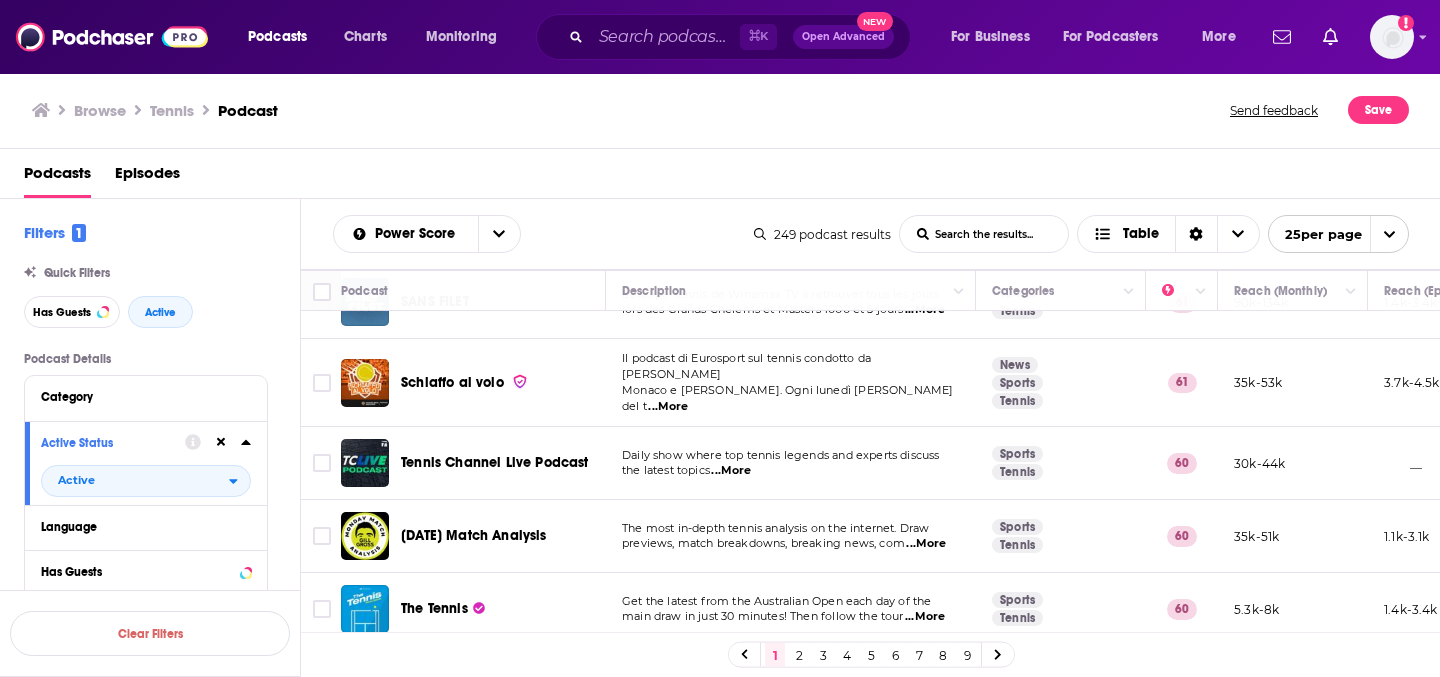 click on "Podcasts Charts Monitoring ⌘  K Open Advanced New For Business For Podcasters More Add a profile image Podcasts Charts Monitoring For Business For Podcasters More Browse Tennis Podcast Send feedback Save Podcasts Episodes Filters 1 Quick Filters Has Guests Active Podcast Details Category Active Status Active Language Has Guests Brand Safety & Suitability Political Skew Beta Show More Audience & Reach Power Score™ Reach (Monthly) Reach (Episode Average) Gender Age Income Show More Saved Searches Select Clear Filters Power Score List Search Input Search the results... Table 249   podcast   results List Search Input Search the results... Table 25  per page Podcast Description Categories Reach (Monthly) Reach (Episode) Top Country The Tennis Podcast Part of The Athletic Podcast Network, [PERSON_NAME], [PERSON_NAME] and [PERSON_NAME] talk tennis weekly thr  ...More Sports Tennis Recreation 73 301k-446k 26k-32k   GB Served with [PERSON_NAME] A tennis podcast with a fresh spin hosted by former World  ...More 73 -" at bounding box center (720, 338) 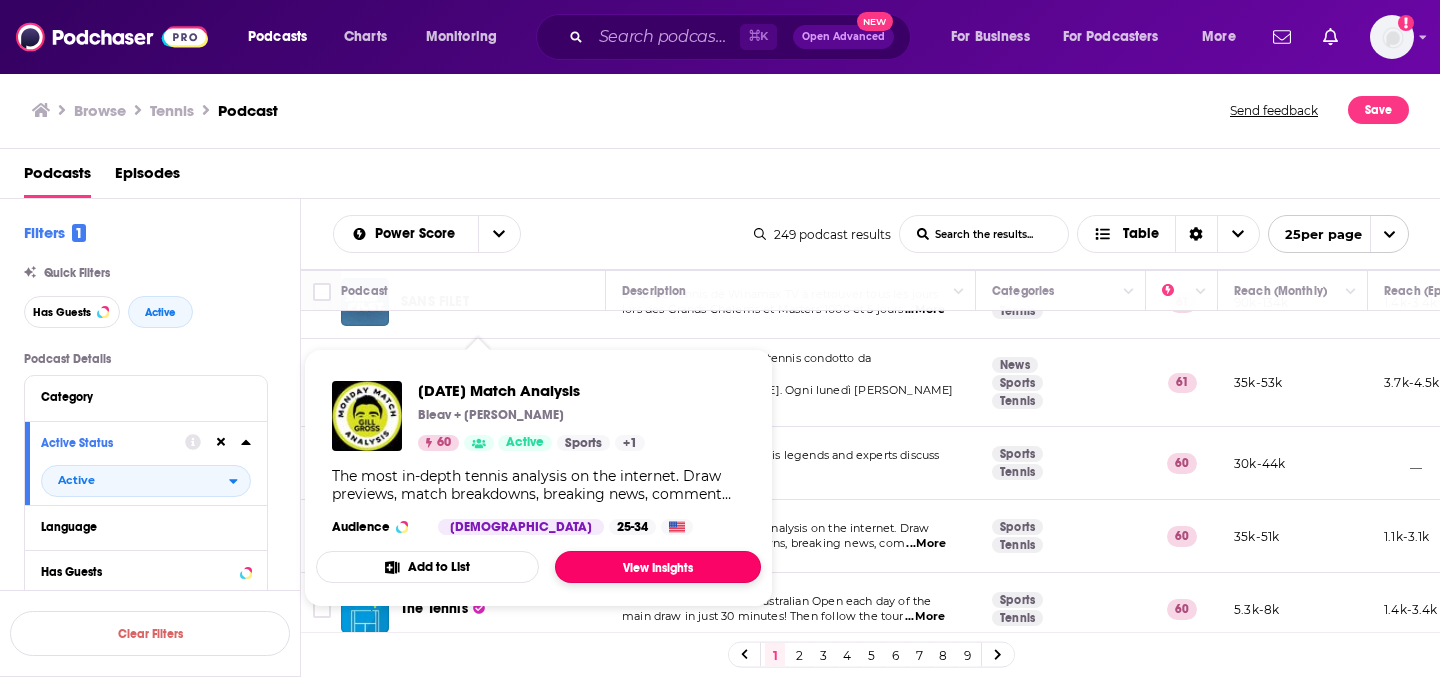 click on "View Insights" at bounding box center (658, 567) 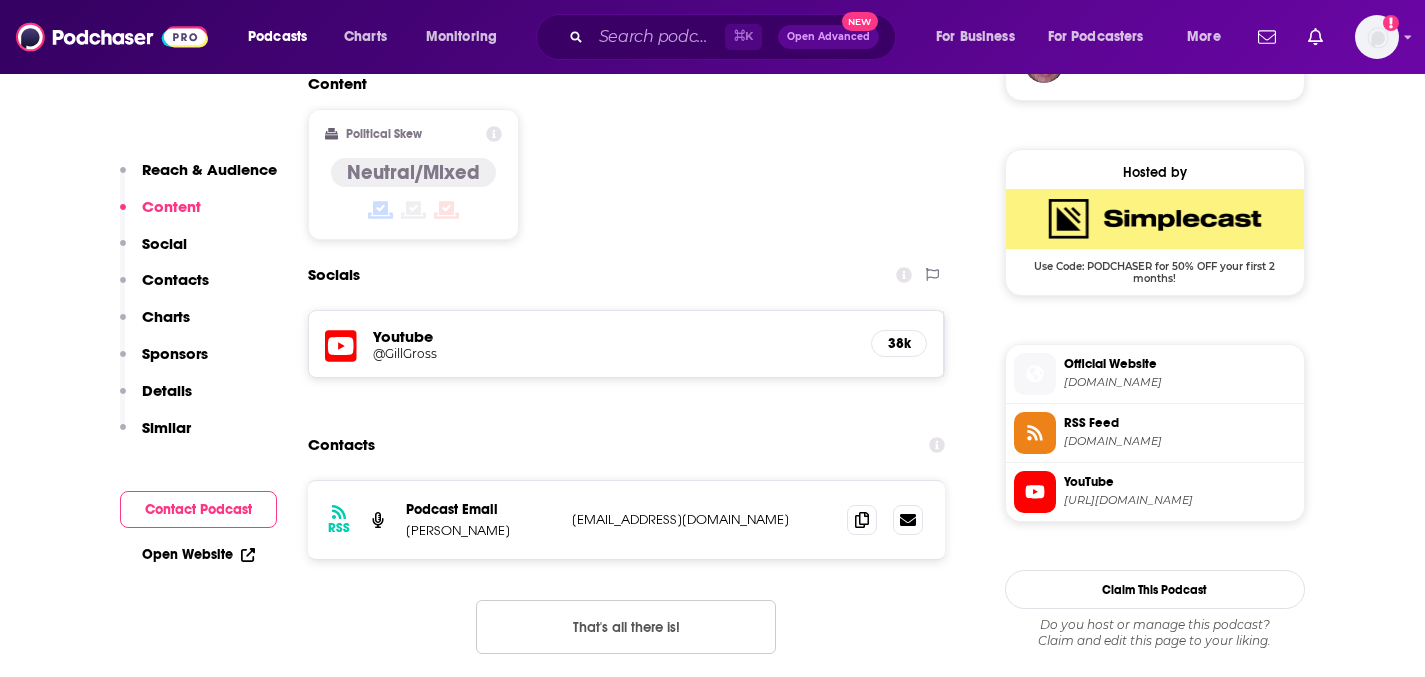 scroll, scrollTop: 1744, scrollLeft: 0, axis: vertical 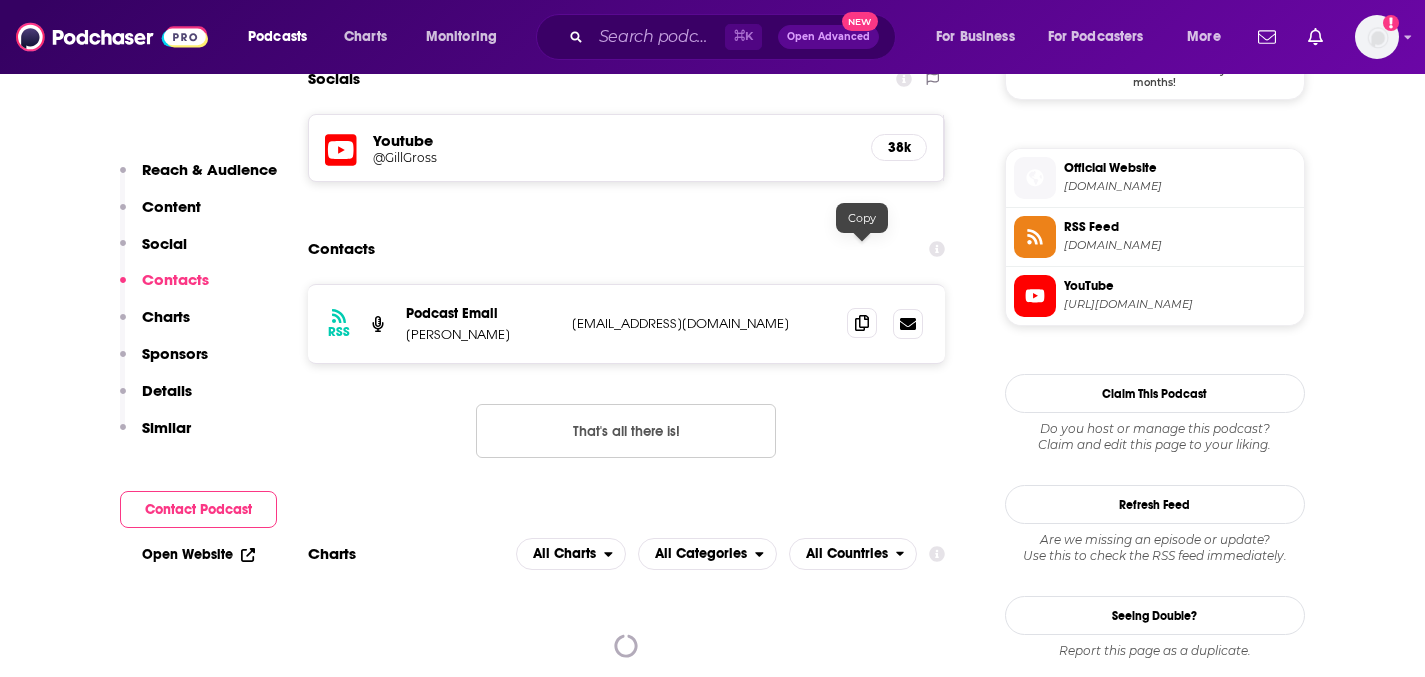 click 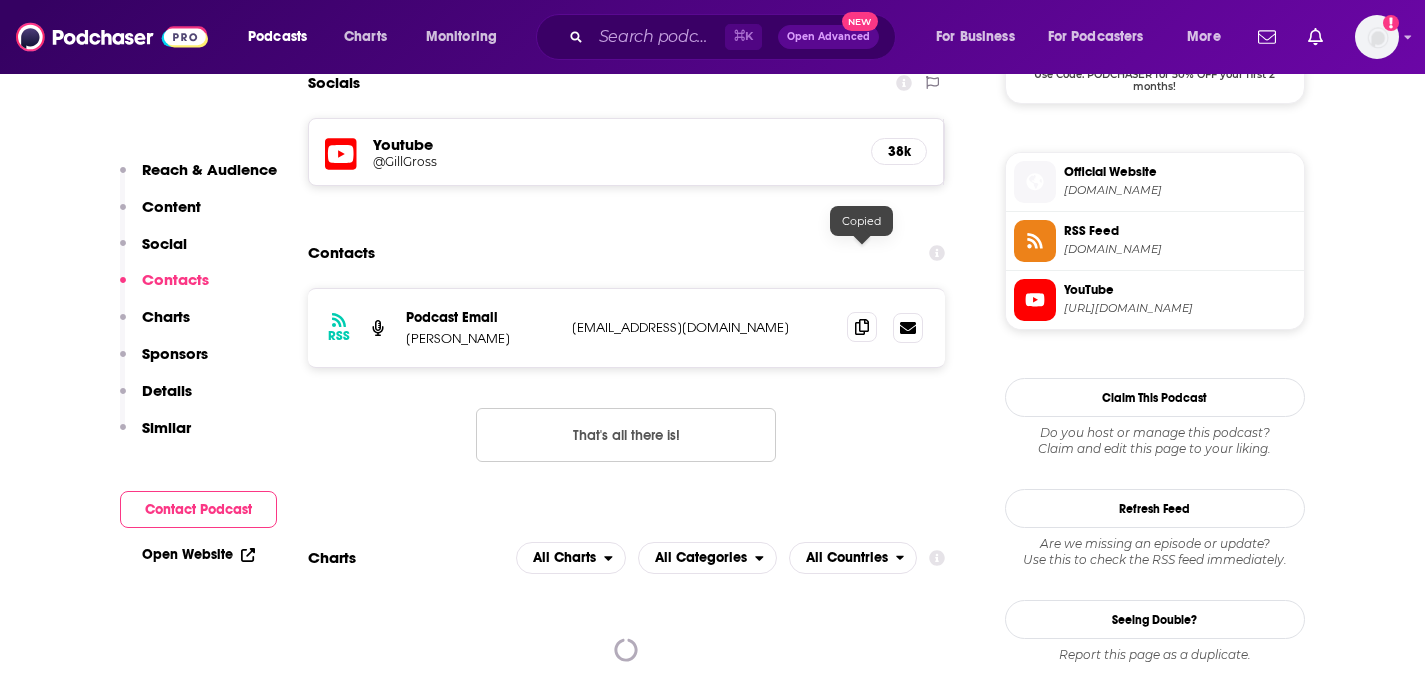 scroll, scrollTop: 1605, scrollLeft: 0, axis: vertical 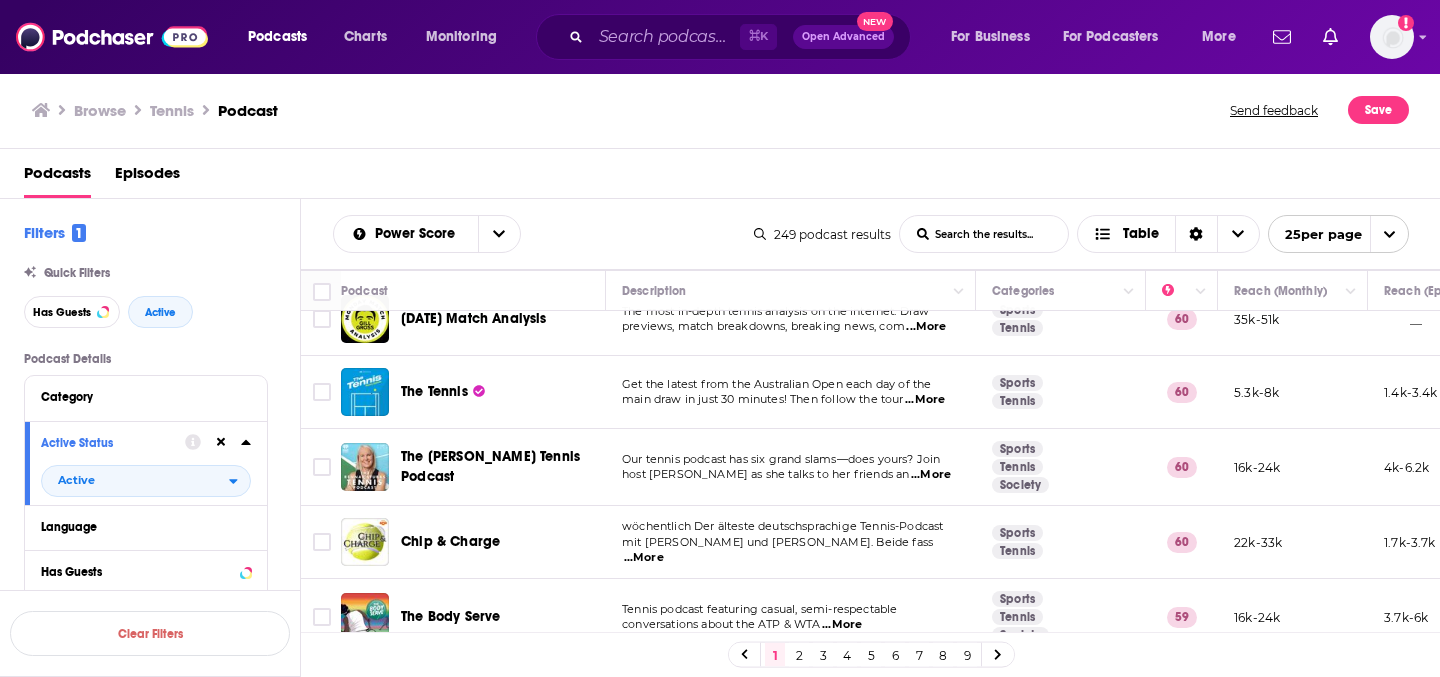 click on "Podcasts Charts Monitoring ⌘  K Open Advanced New For Business For Podcasters More Add a profile image Podcasts Charts Monitoring For Business For Podcasters More Browse Tennis Podcast Send feedback Save Podcasts Episodes Filters 1 Quick Filters Has Guests Active Podcast Details Category Active Status Active Language Has Guests Brand Safety & Suitability Political Skew Beta Show More Audience & Reach Power Score™ Reach (Monthly) Reach (Episode Average) Gender Age Income Show More Saved Searches Select Clear Filters Power Score List Search Input Search the results... Table 249   podcast   results List Search Input Search the results... Table 25  per page Podcast Description Categories Reach (Monthly) Reach (Episode) Top Country The Tennis Podcast Part of The Athletic Podcast Network, [PERSON_NAME], [PERSON_NAME] and [PERSON_NAME] talk tennis weekly thr  ...More Sports Tennis Recreation 73 301k-446k 26k-32k   GB Served with [PERSON_NAME] A tennis podcast with a fresh spin hosted by former World  ...More 73 -" at bounding box center (720, 338) 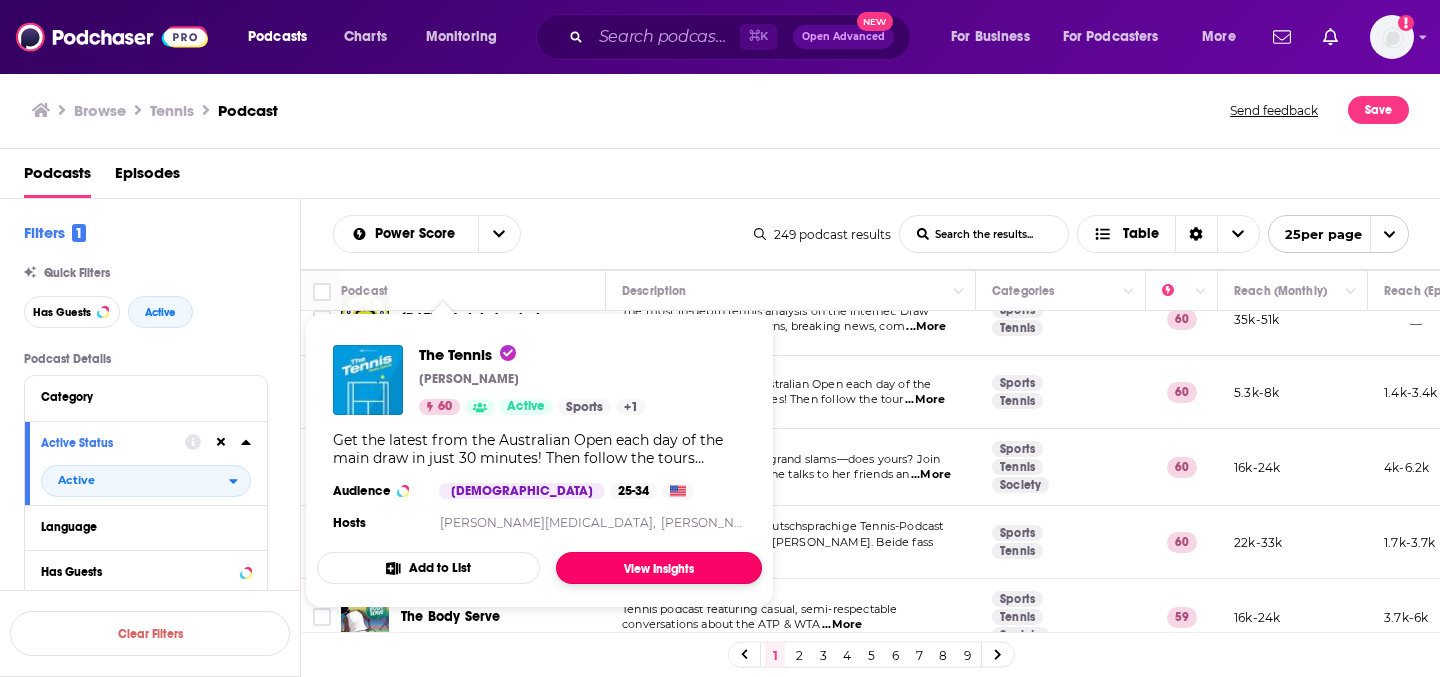 click on "View Insights" at bounding box center [659, 568] 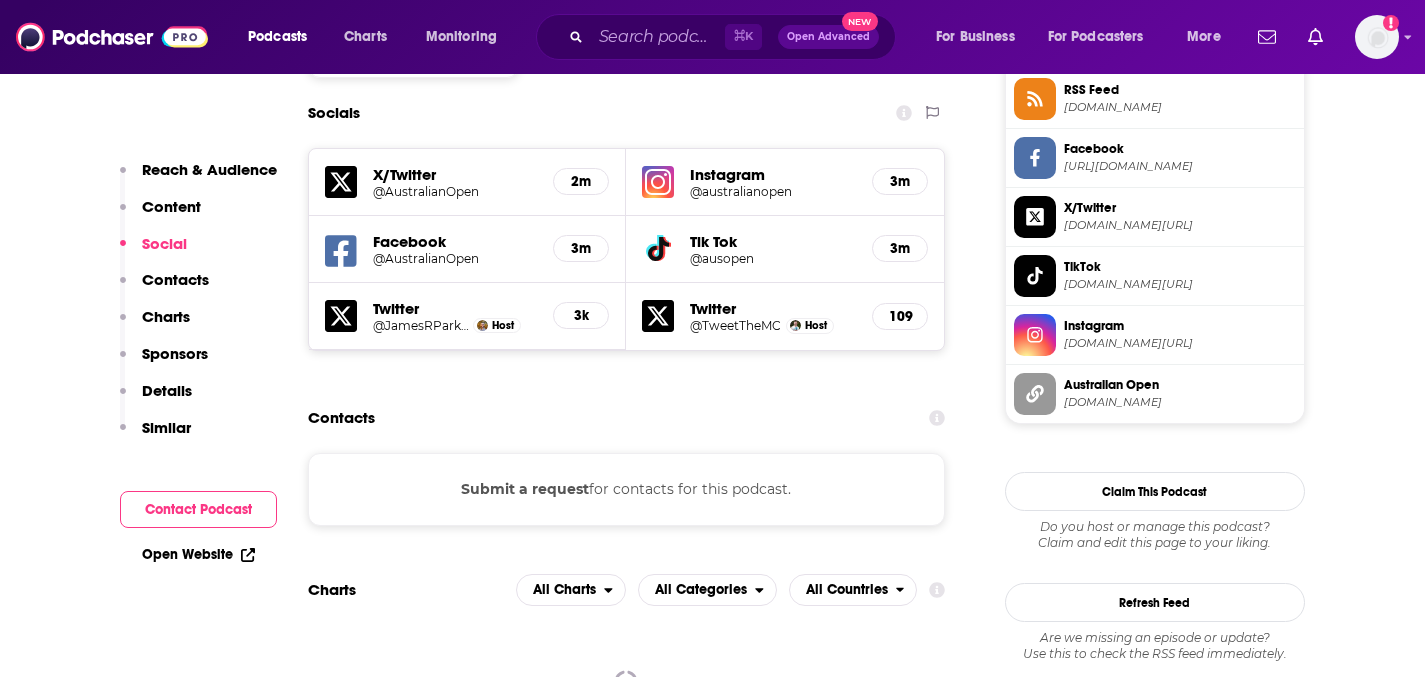 scroll, scrollTop: 1689, scrollLeft: 0, axis: vertical 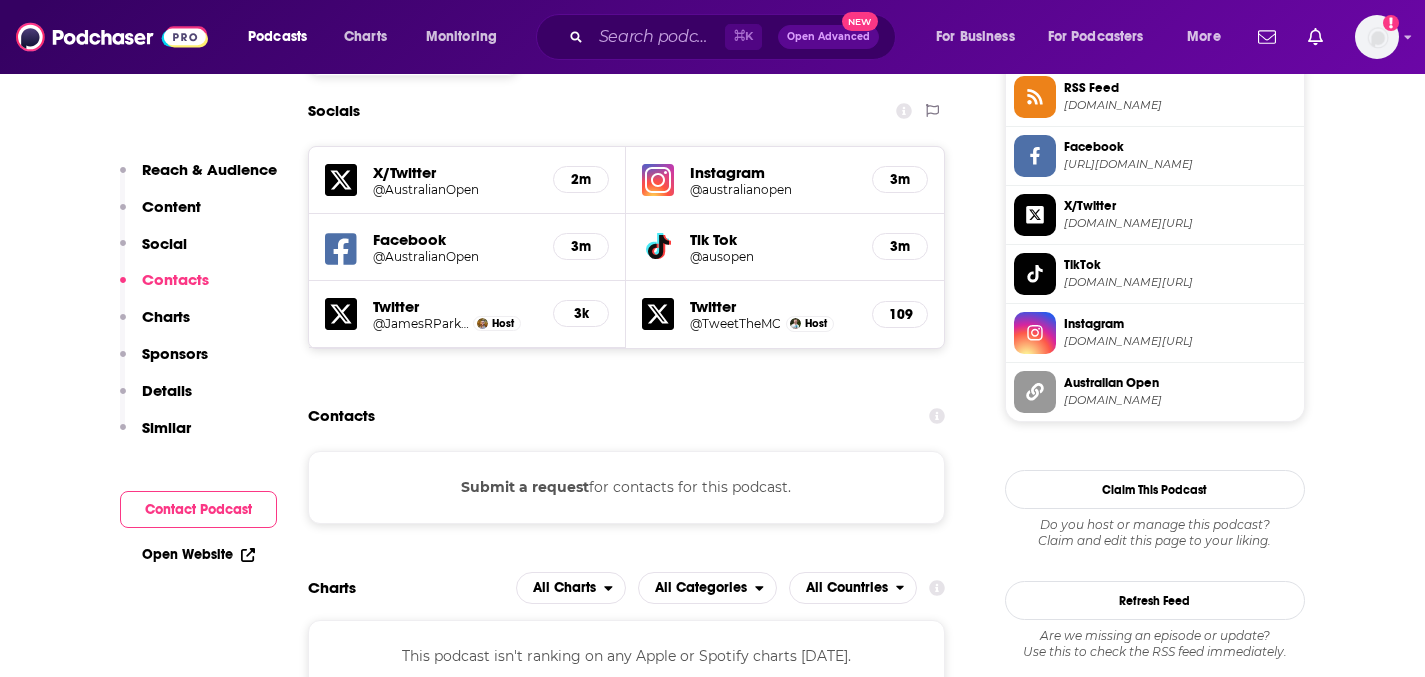 click on "Submit a request" at bounding box center (525, 487) 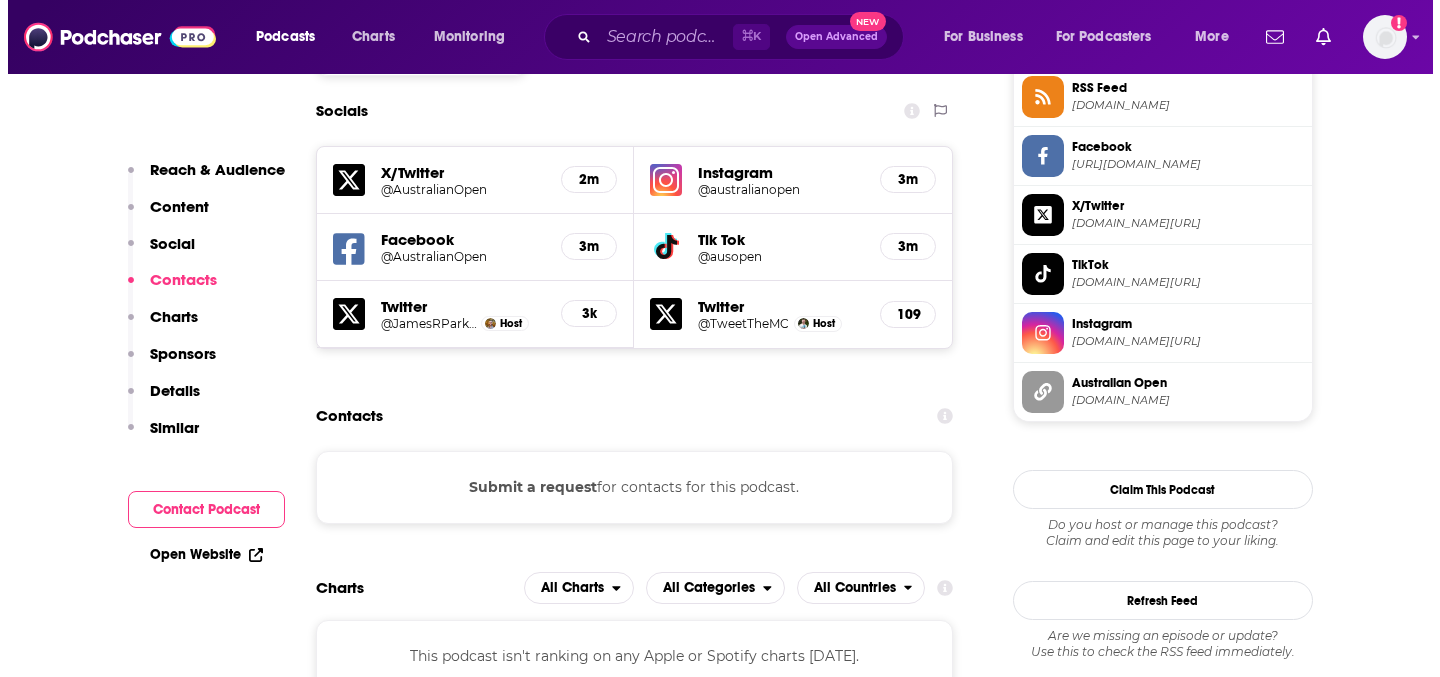 scroll, scrollTop: 0, scrollLeft: 0, axis: both 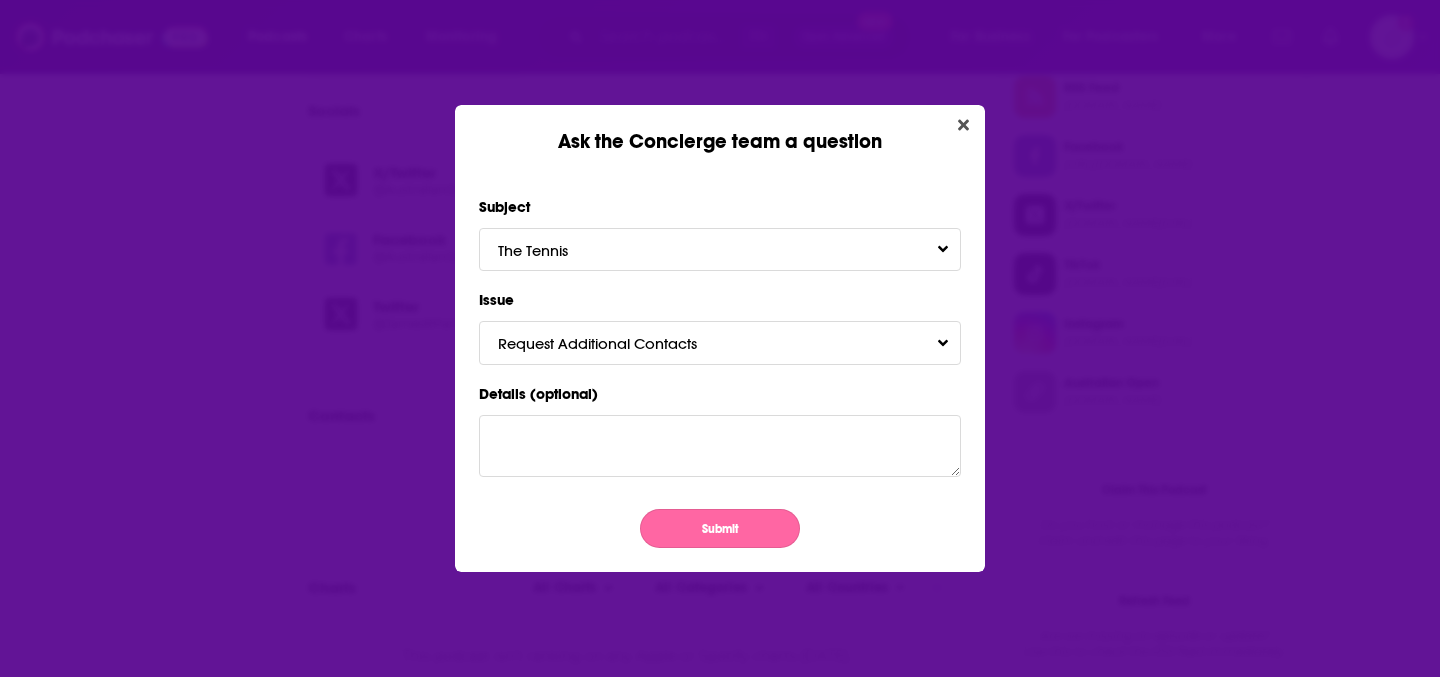 click on "Submit" at bounding box center [720, 528] 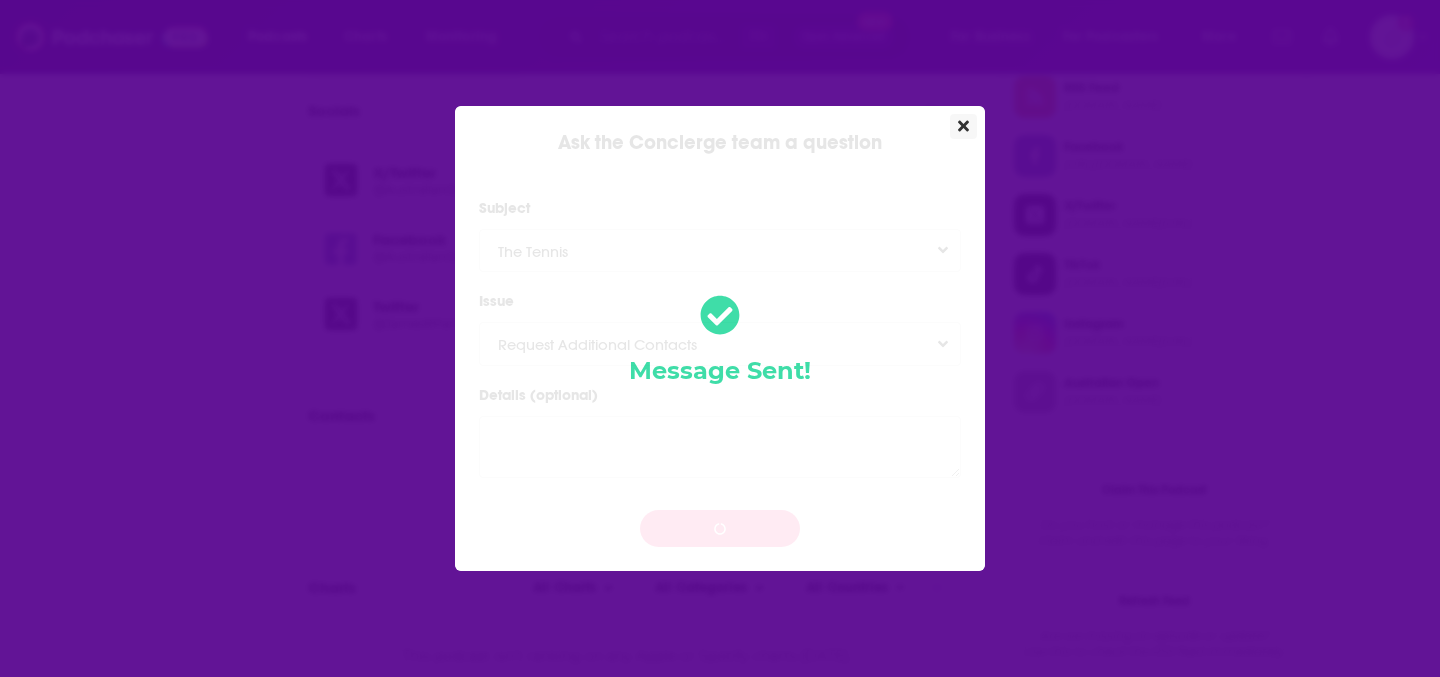 click 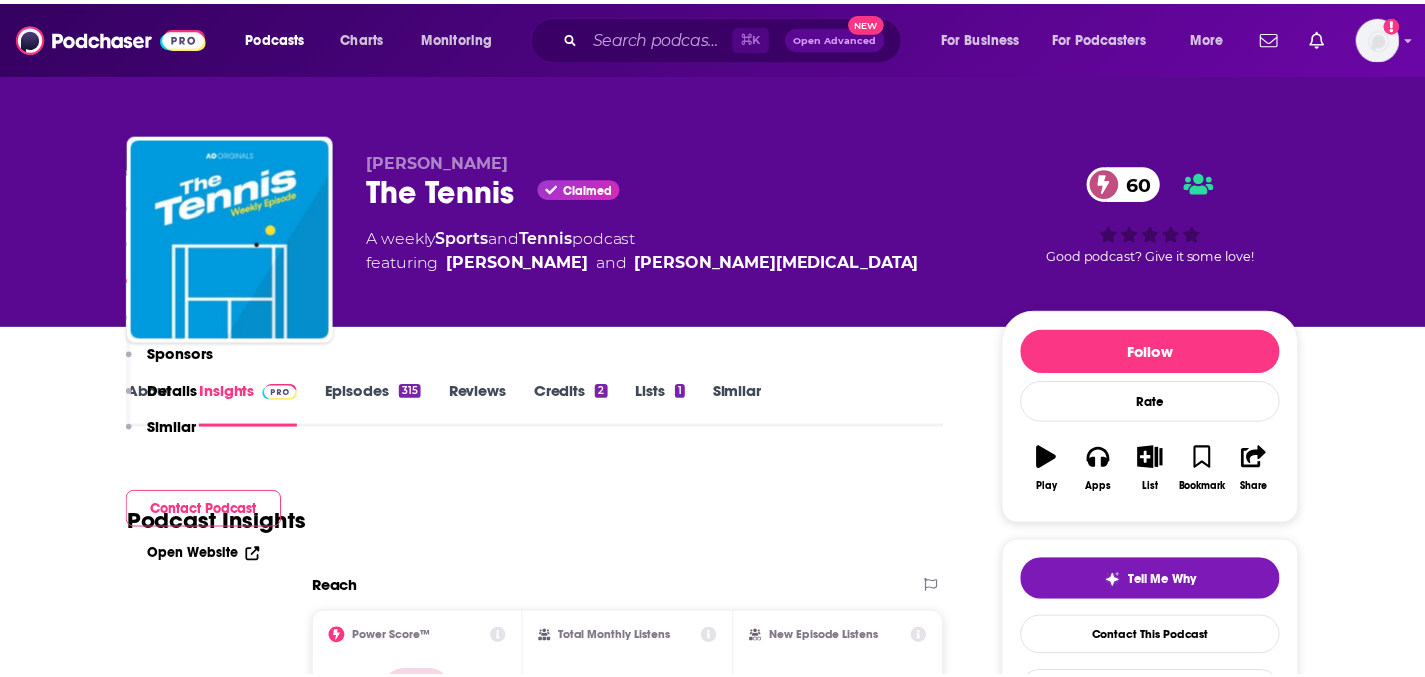 scroll, scrollTop: 1689, scrollLeft: 0, axis: vertical 